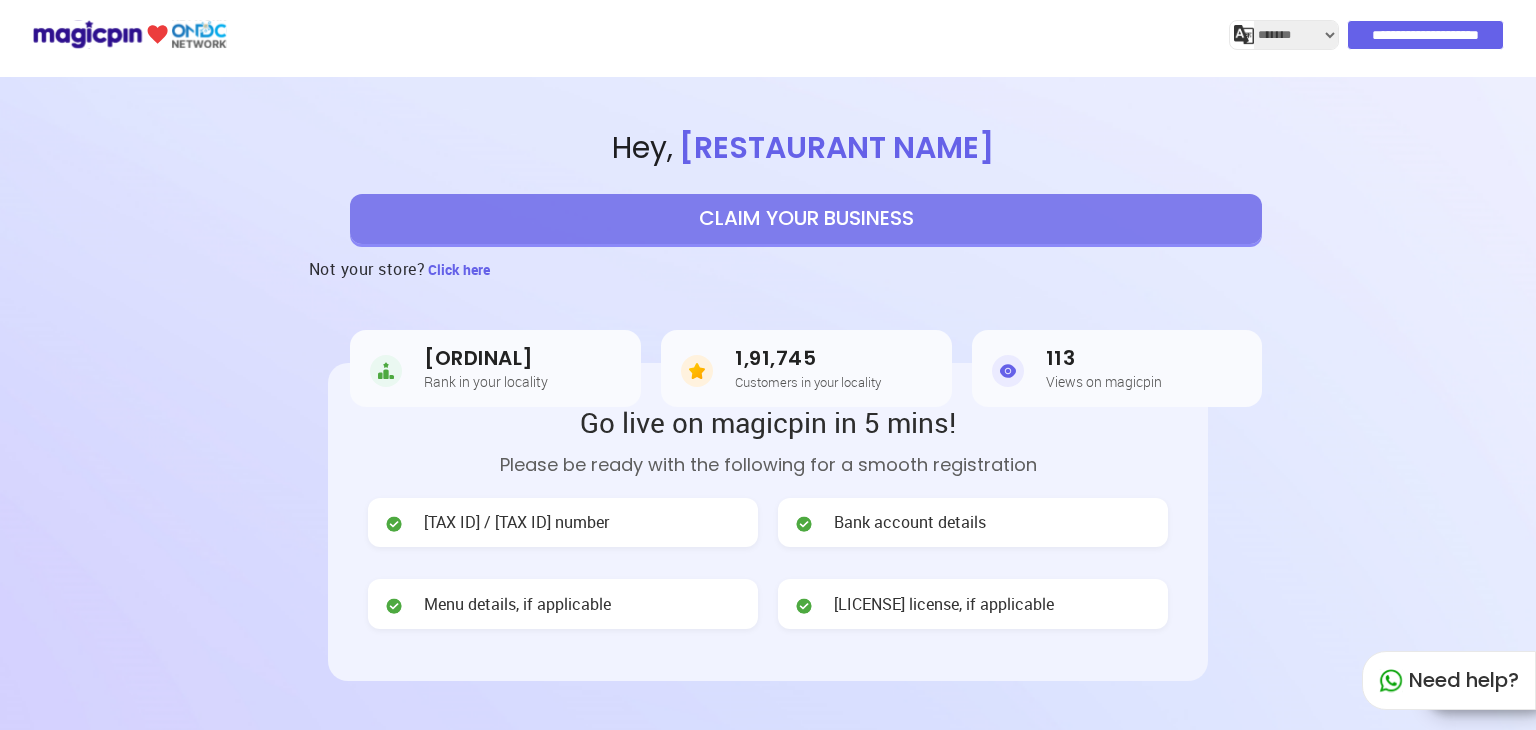 select on "*******" 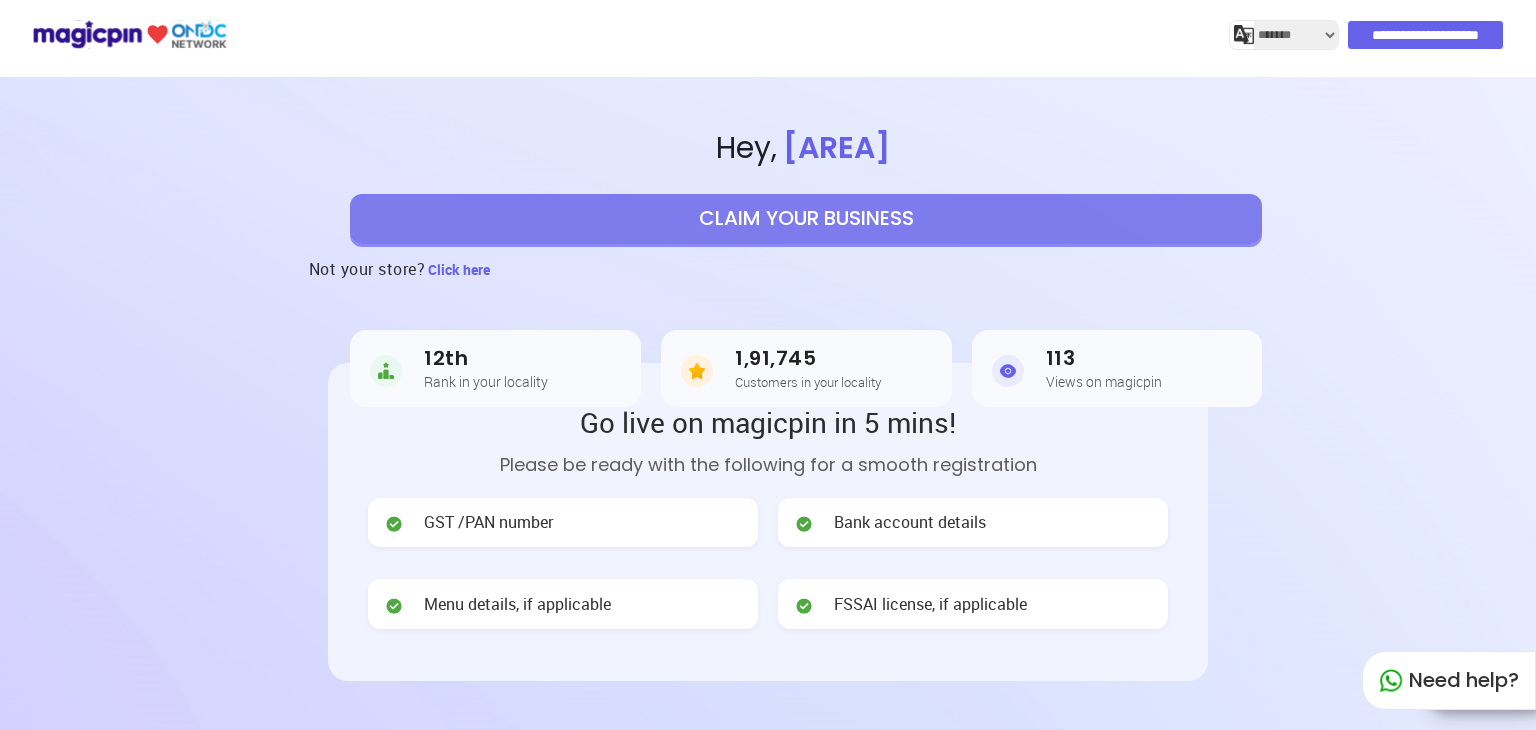 select on "*******" 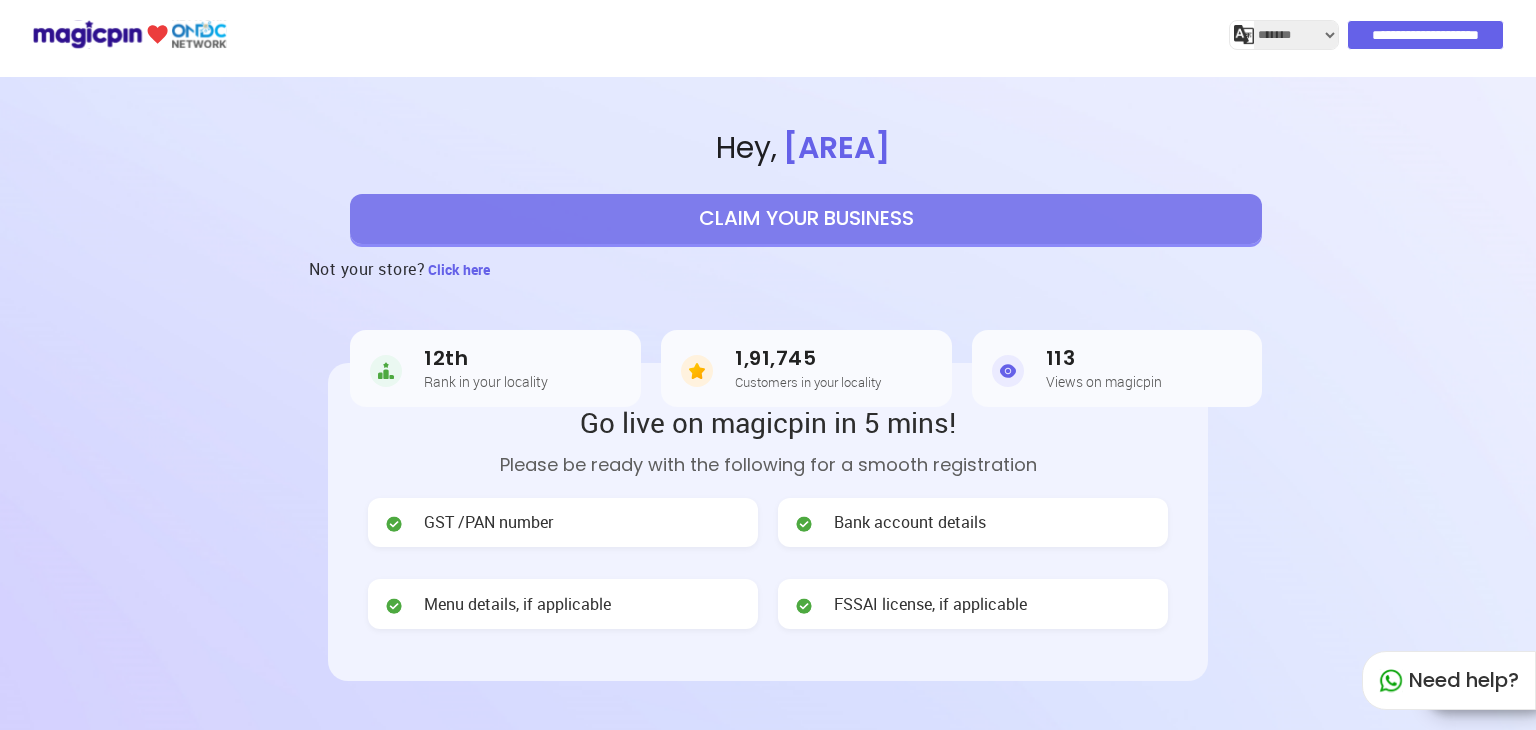 scroll, scrollTop: 0, scrollLeft: 0, axis: both 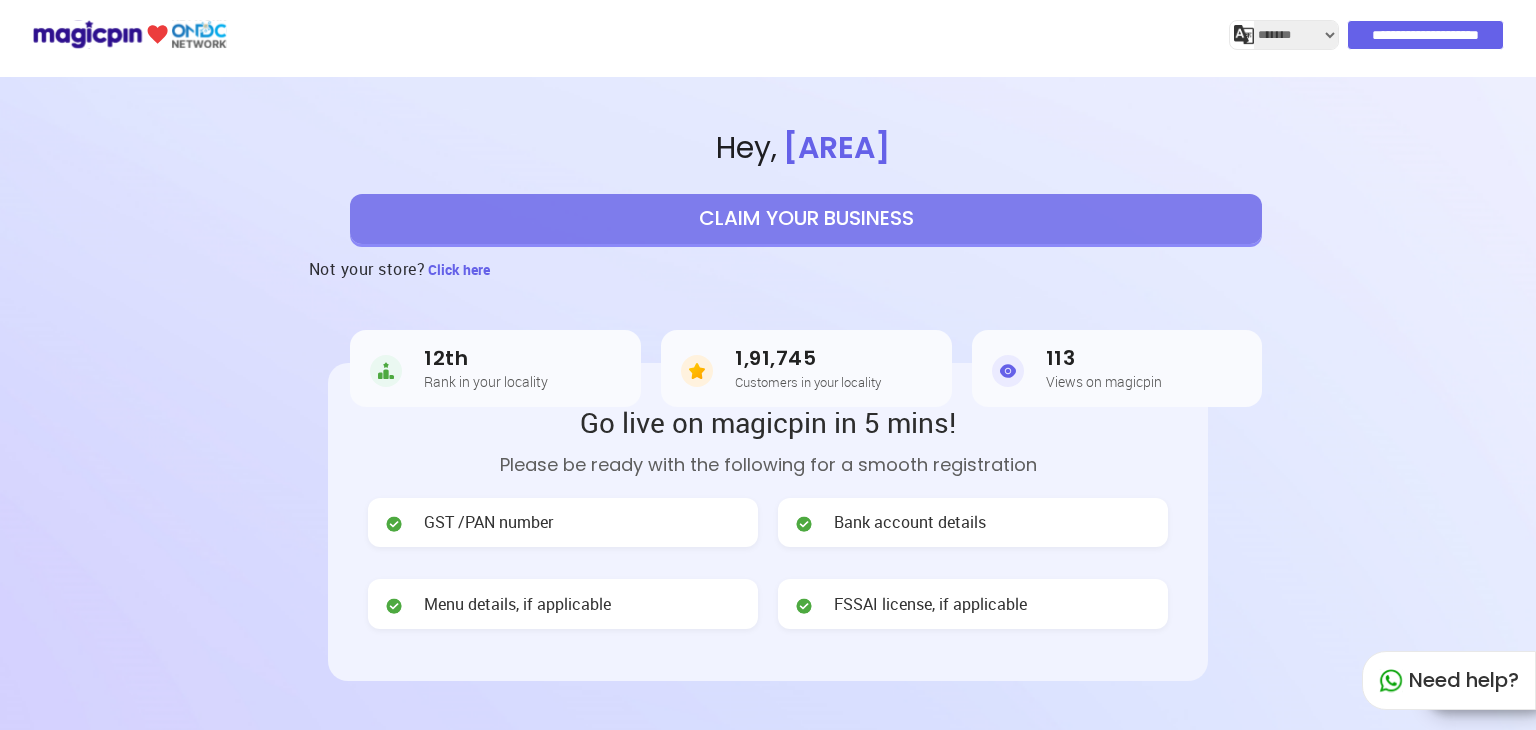 click on "CLAIM YOUR BUSINESS" at bounding box center (806, 219) 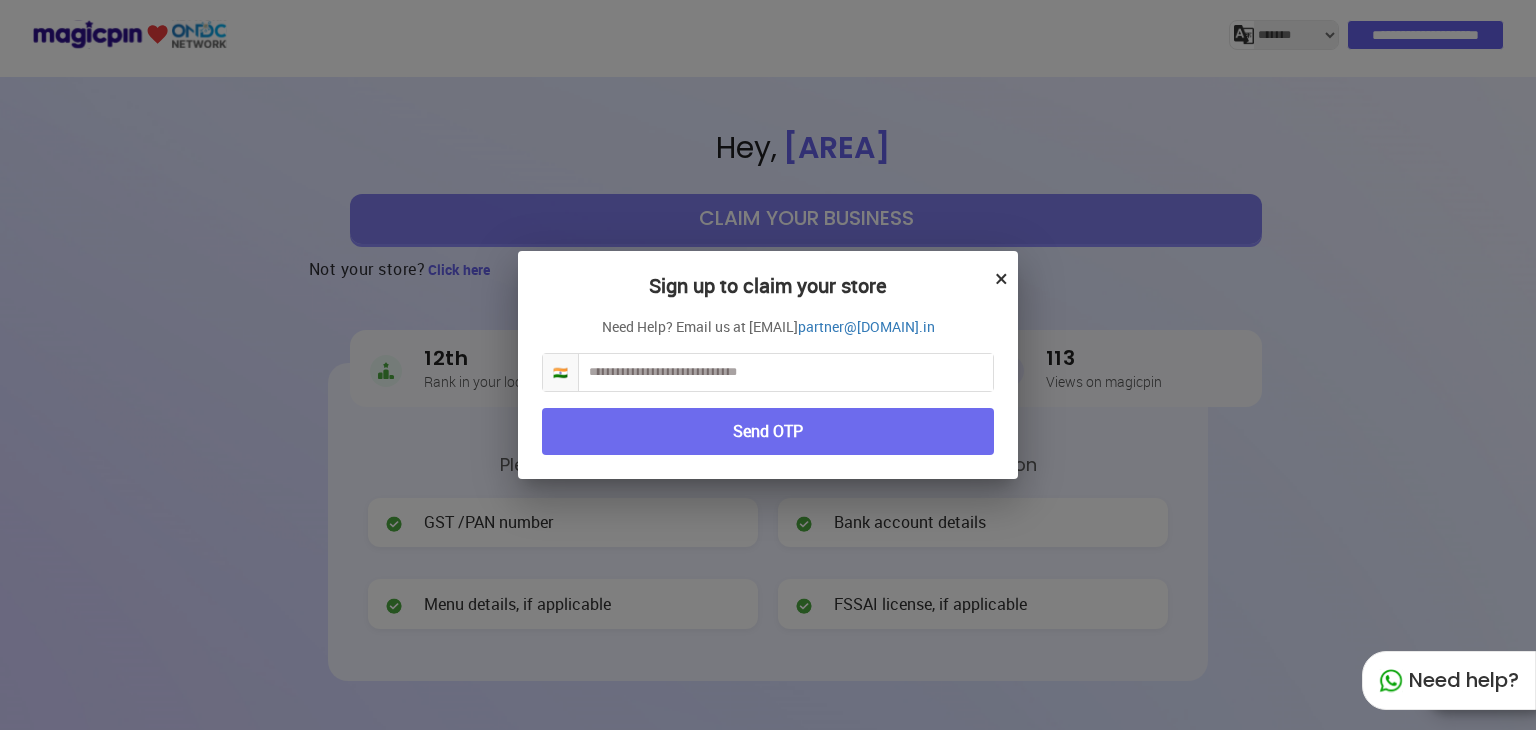 click at bounding box center [786, 372] 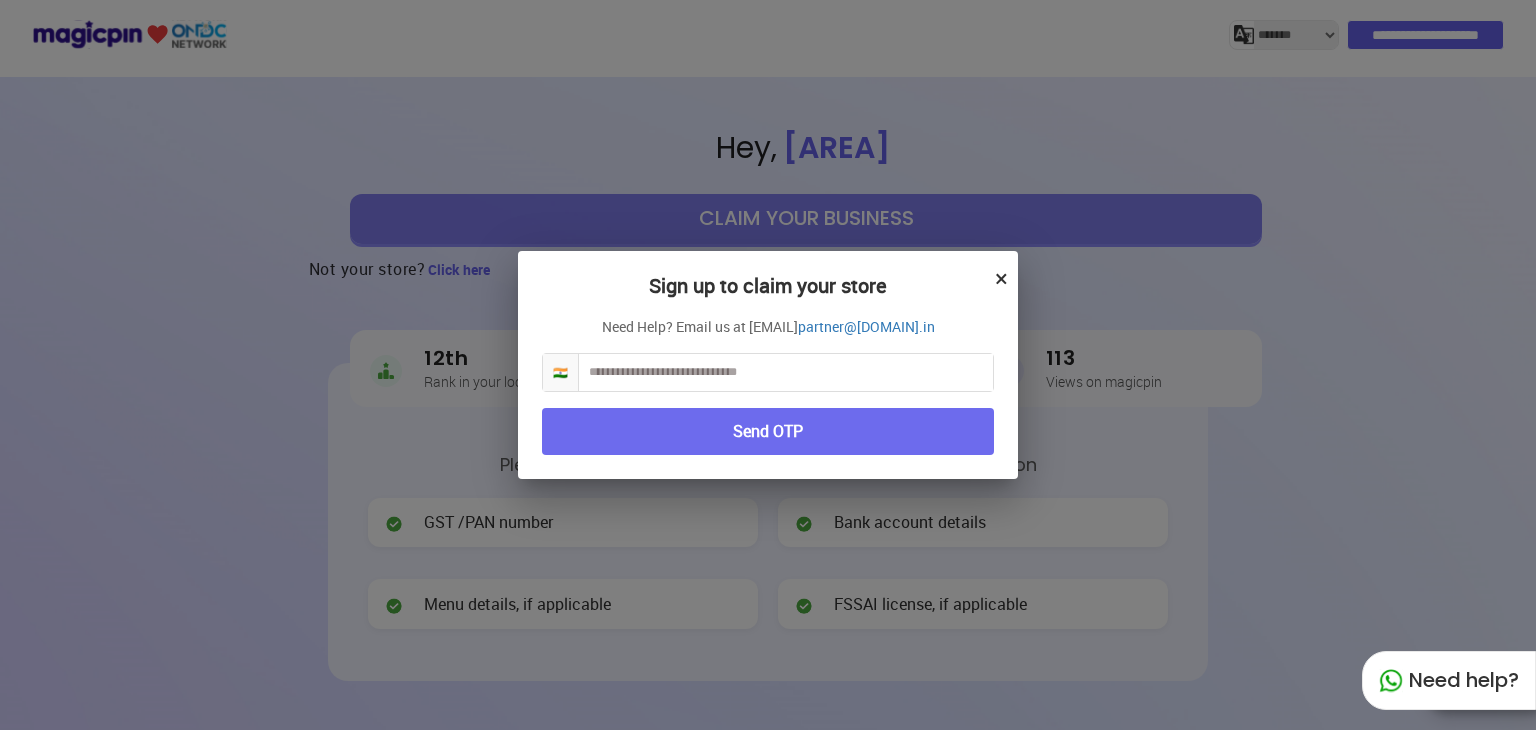 paste on "**********" 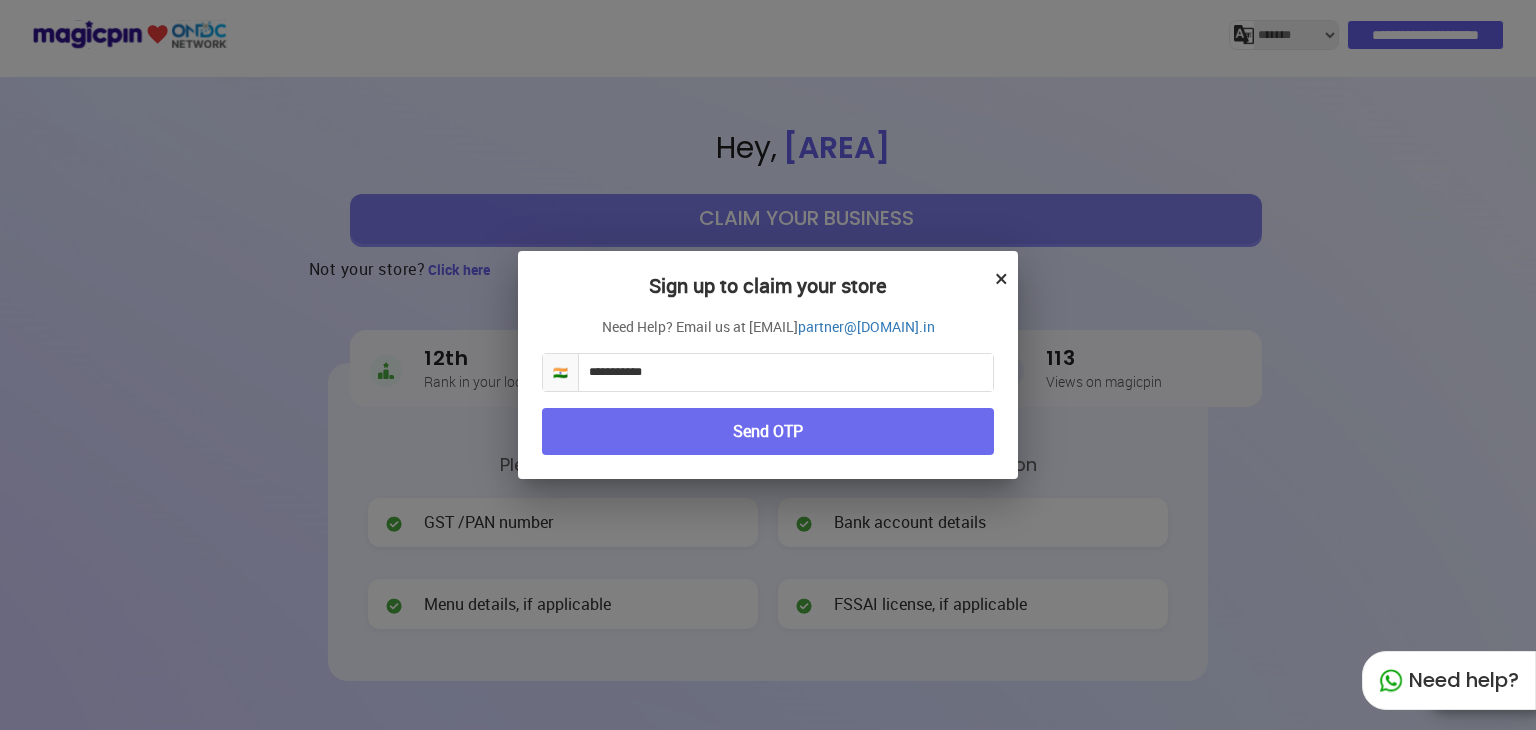 click on "**********" at bounding box center [786, 372] 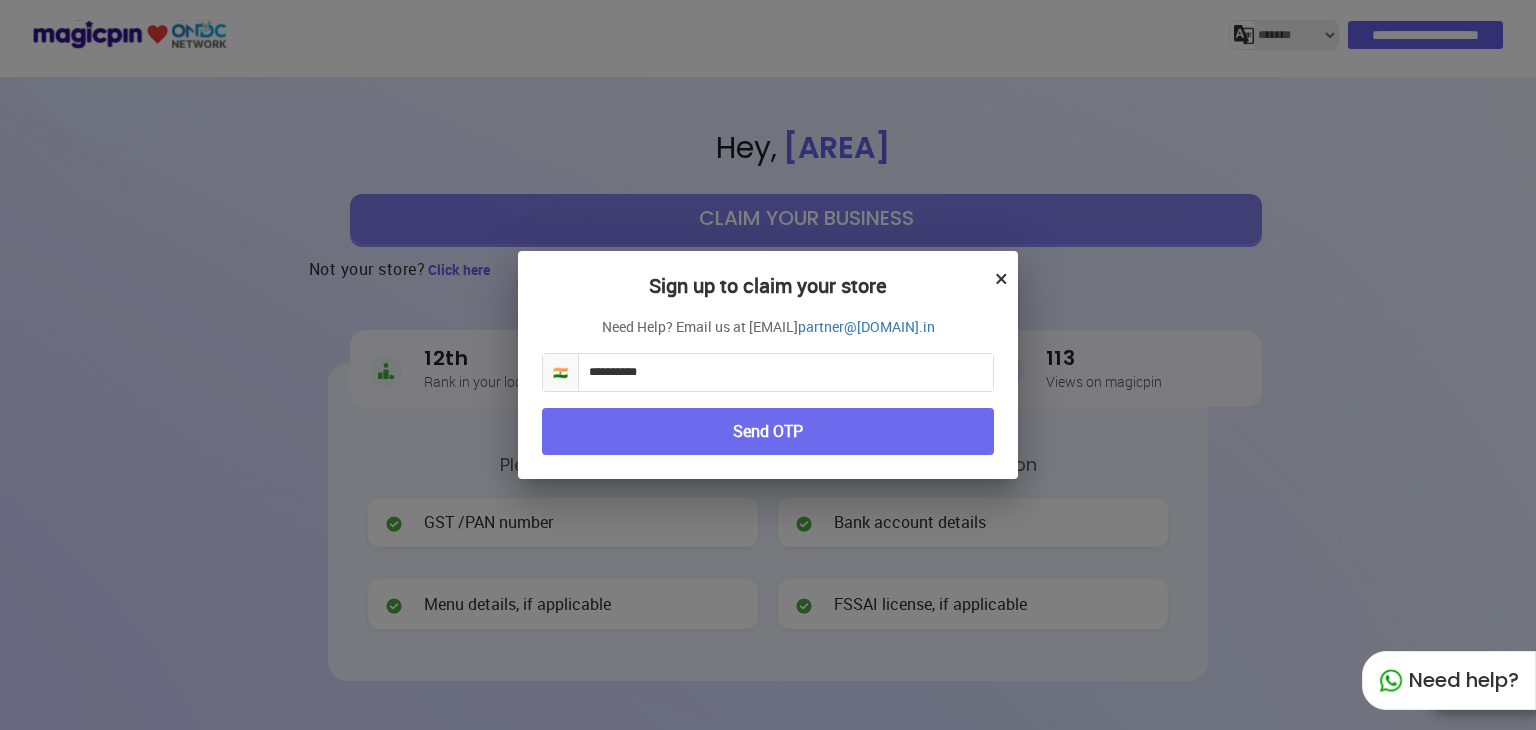 type on "**********" 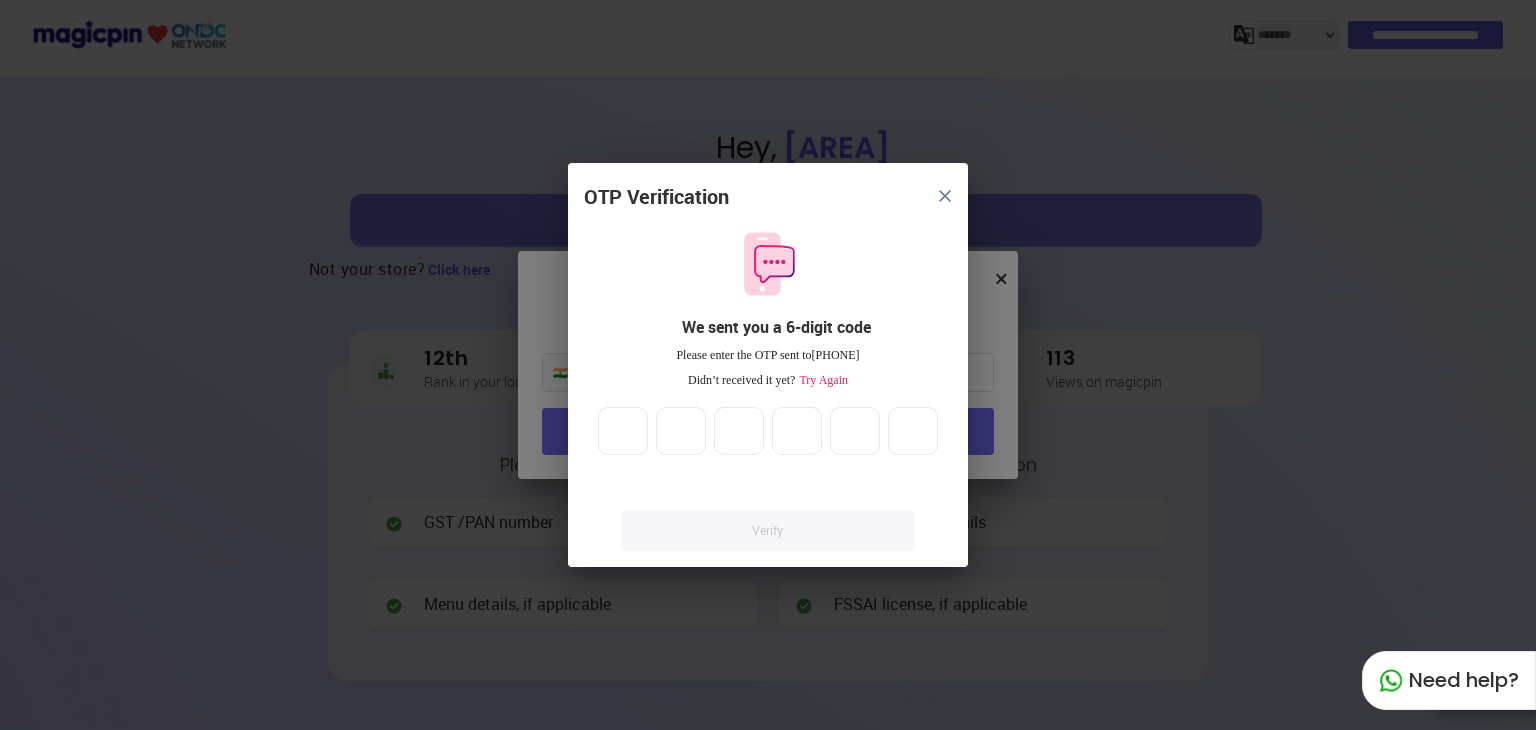click on "Please enter the OTP sent to  8411868600" at bounding box center (768, 355) 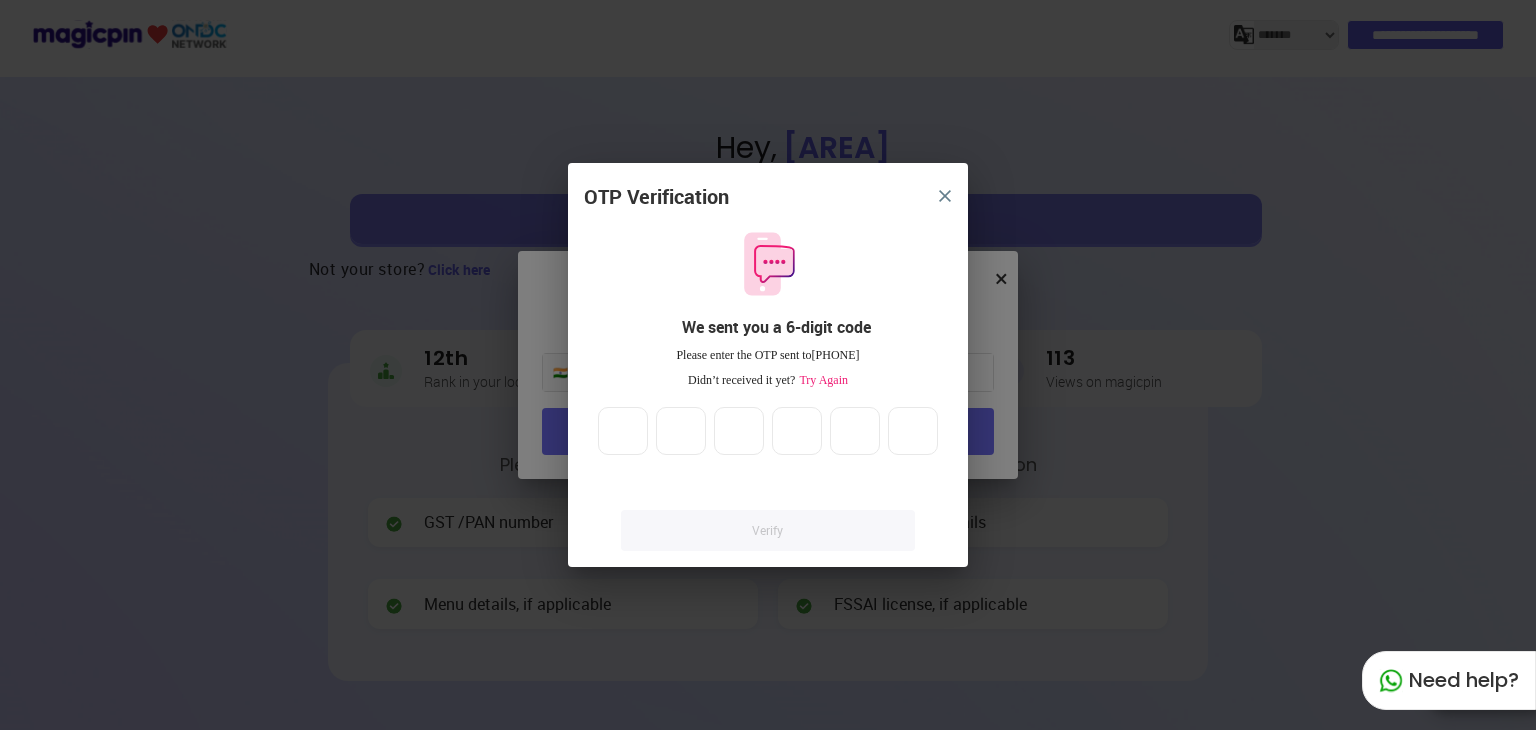 click on "We sent you a 6-digit code" at bounding box center [776, 327] 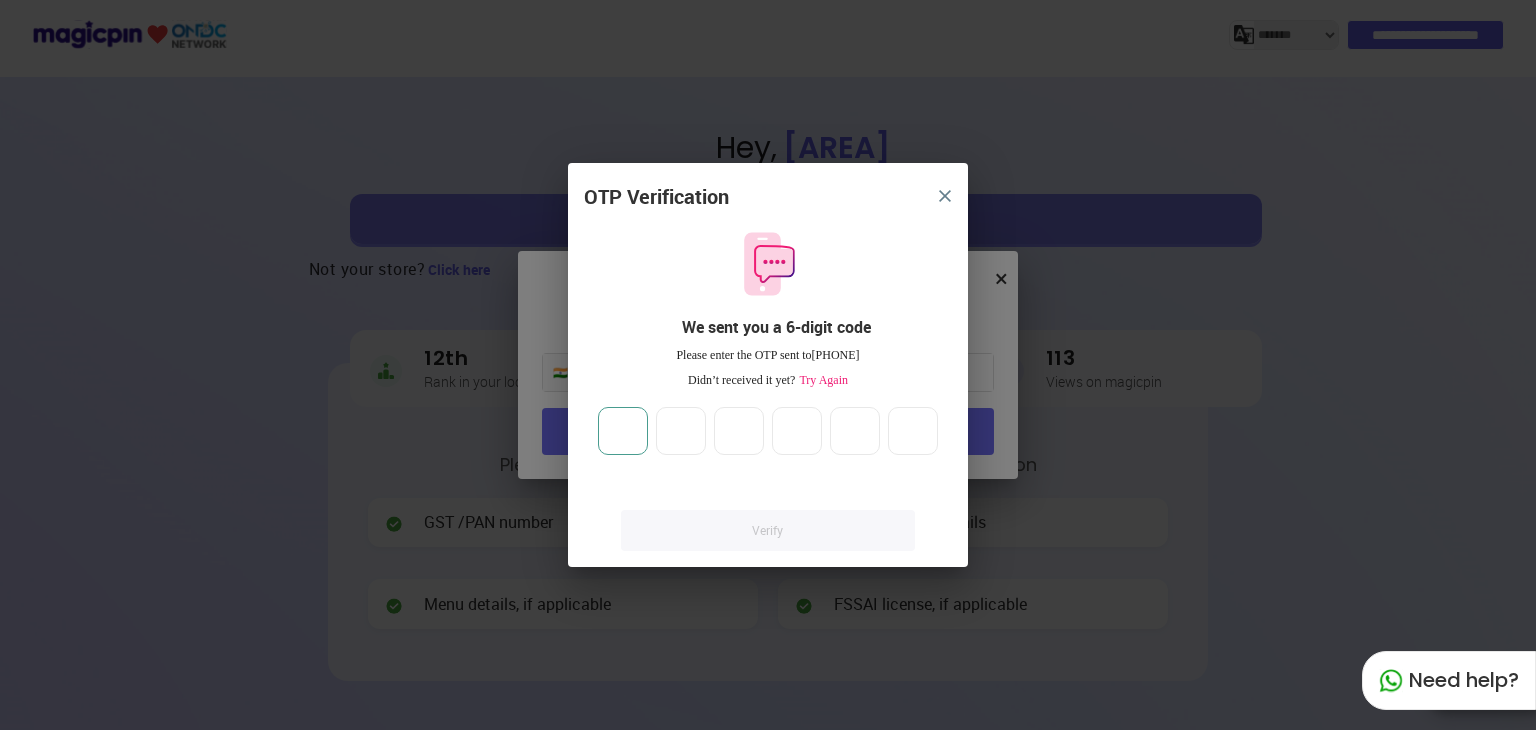 click at bounding box center [623, 431] 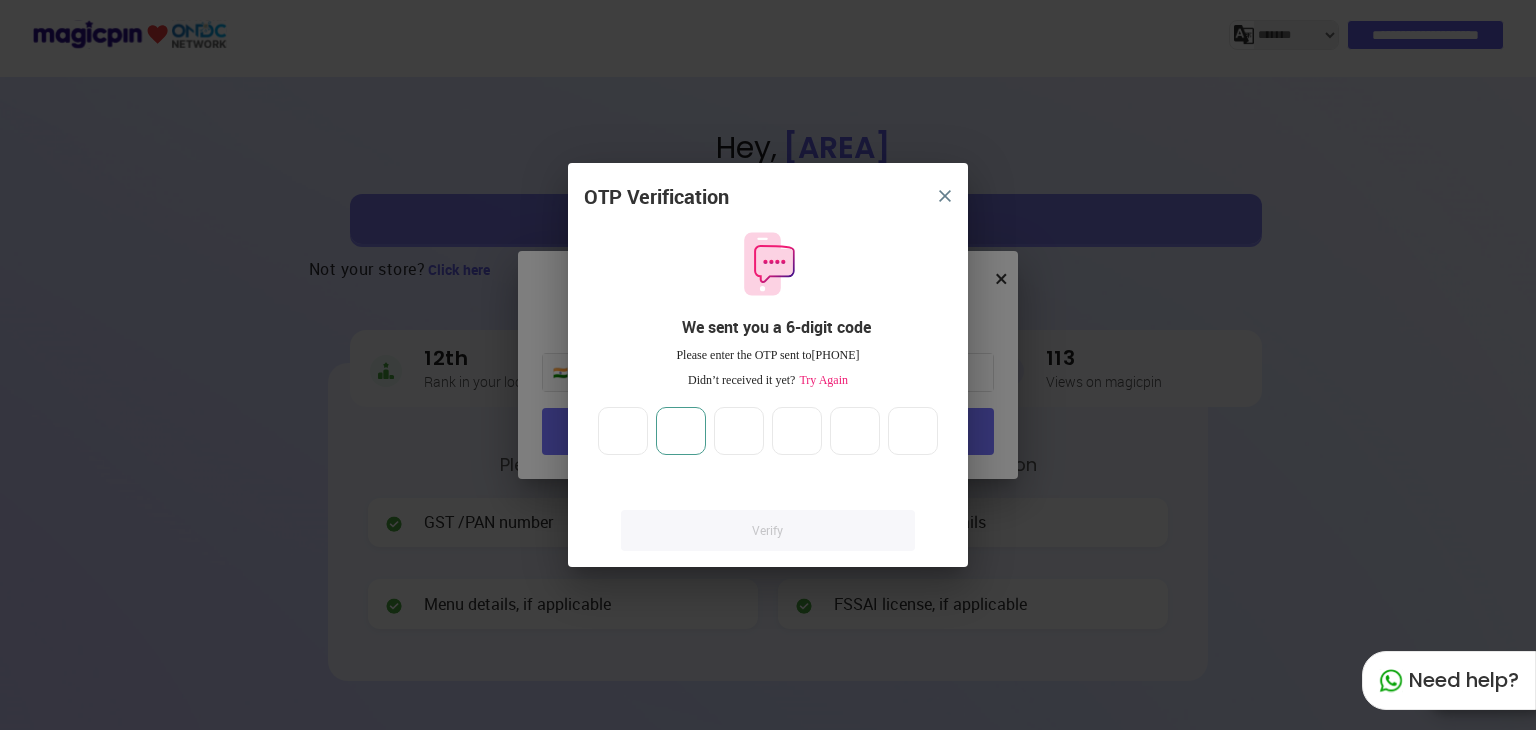 scroll, scrollTop: 0, scrollLeft: 0, axis: both 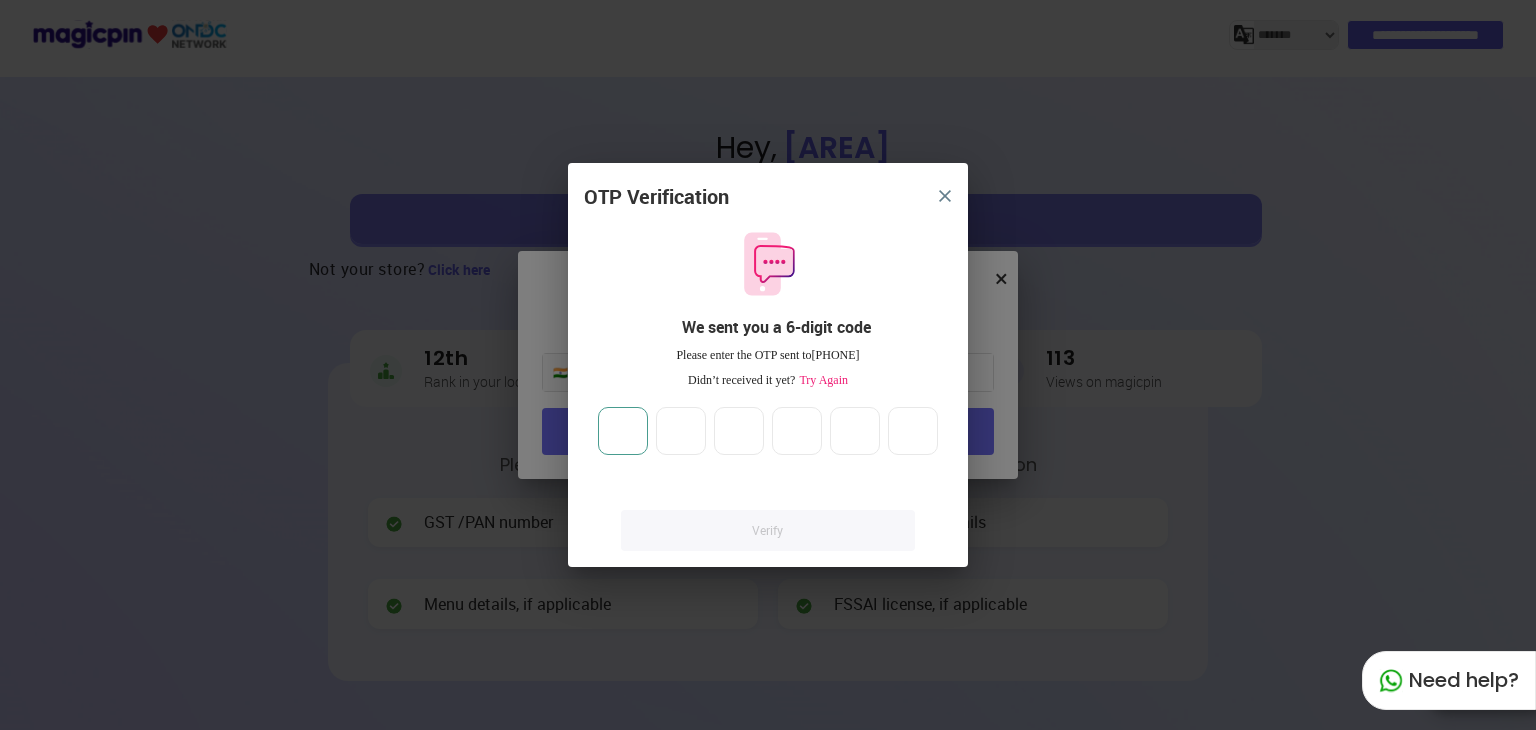 click on "******" at bounding box center [623, 430] 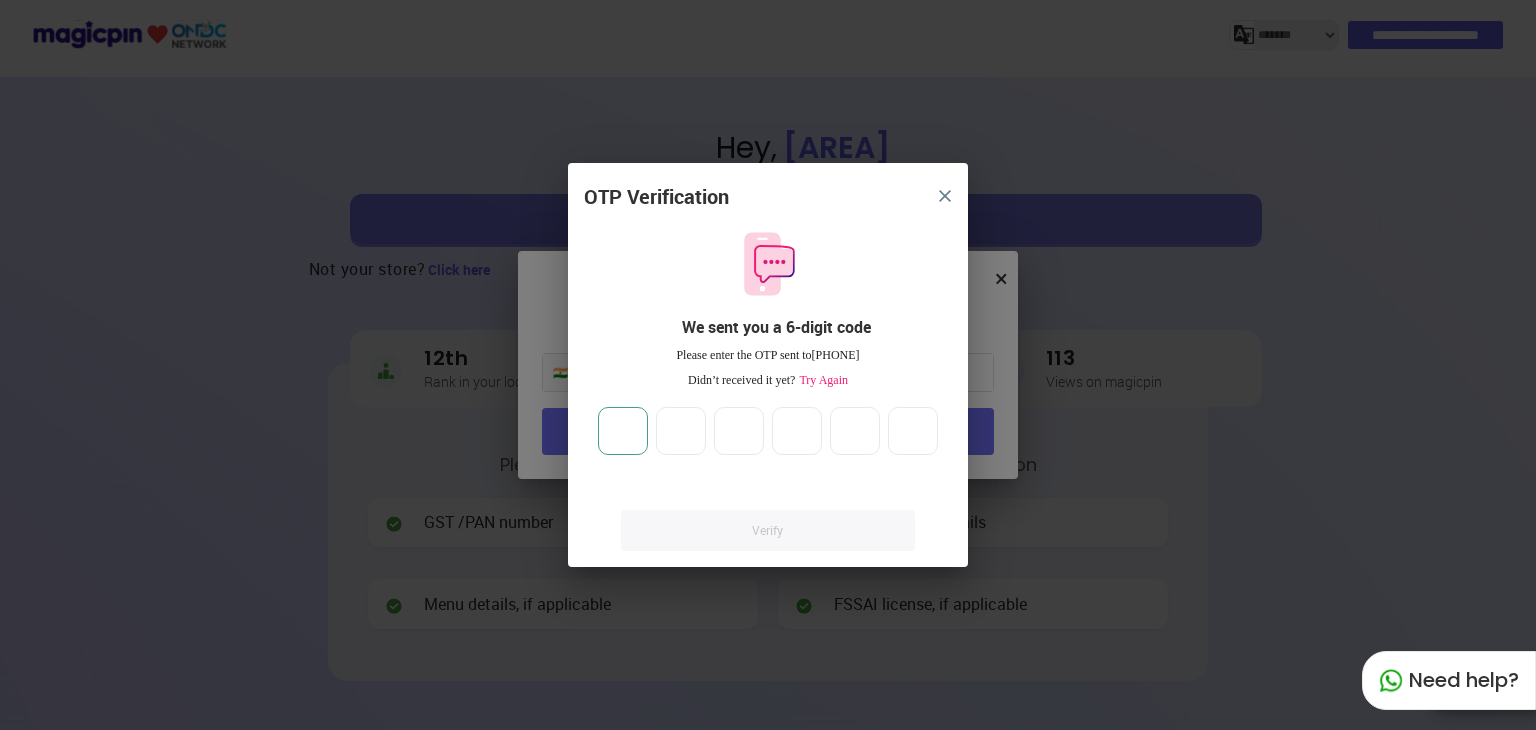 type on "*" 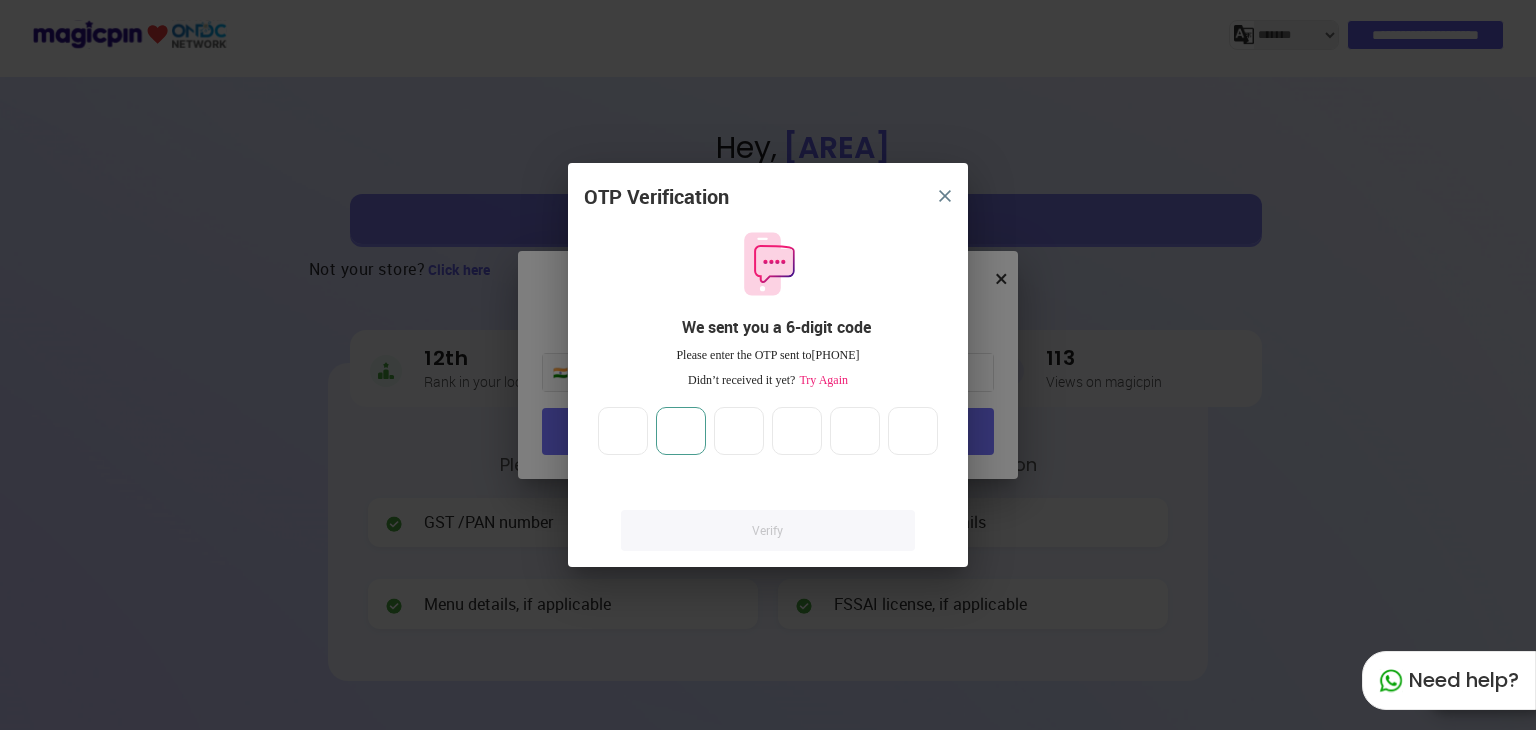 type on "*" 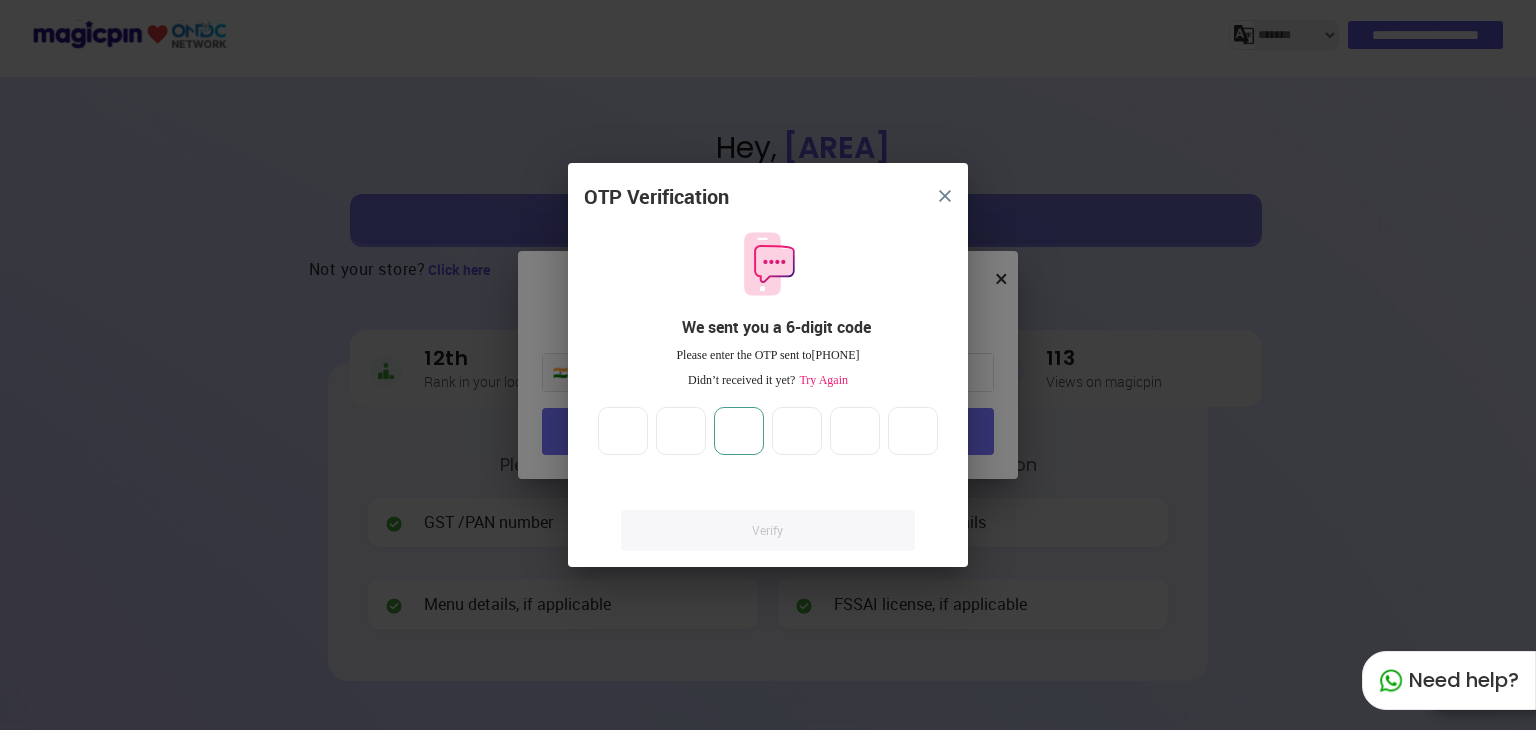 type on "**" 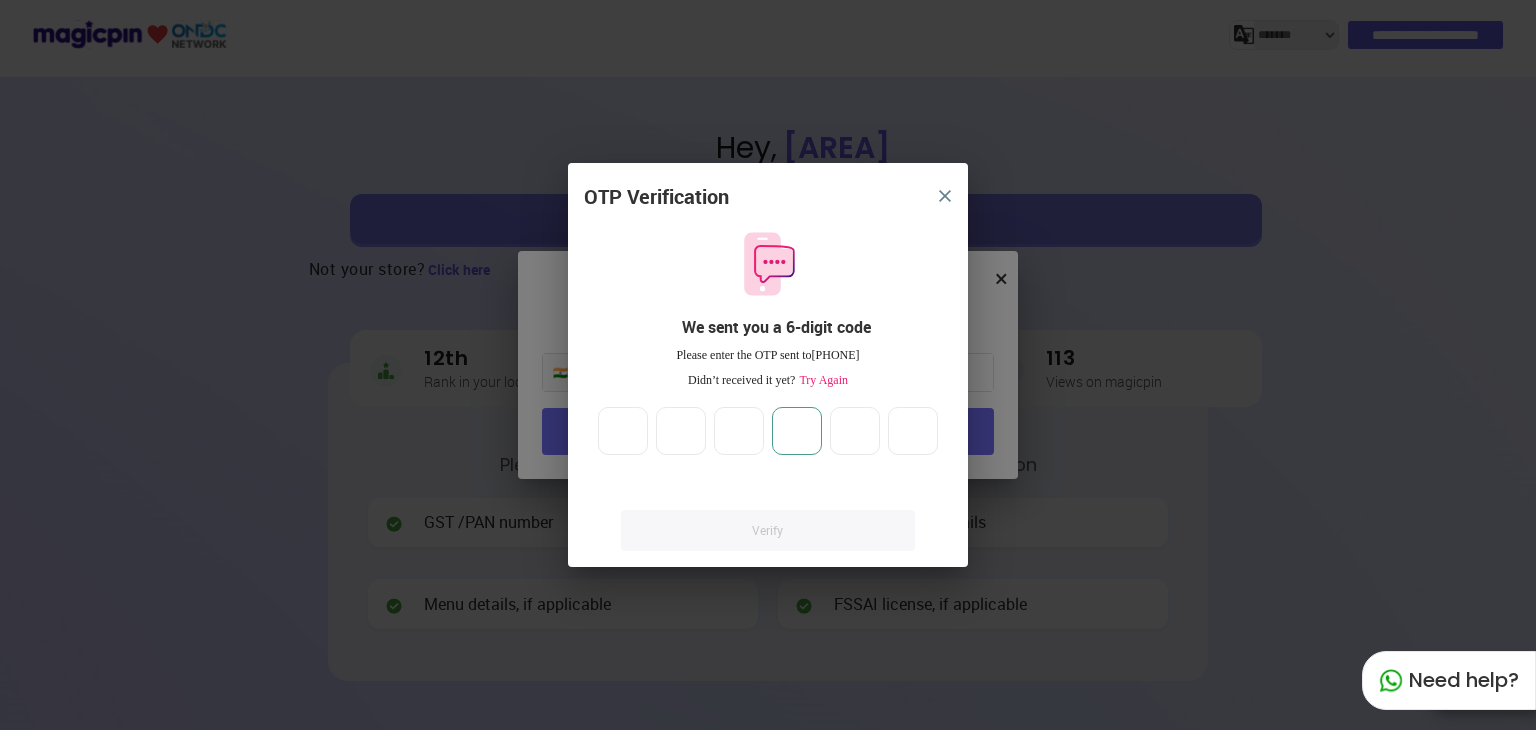 type on "*" 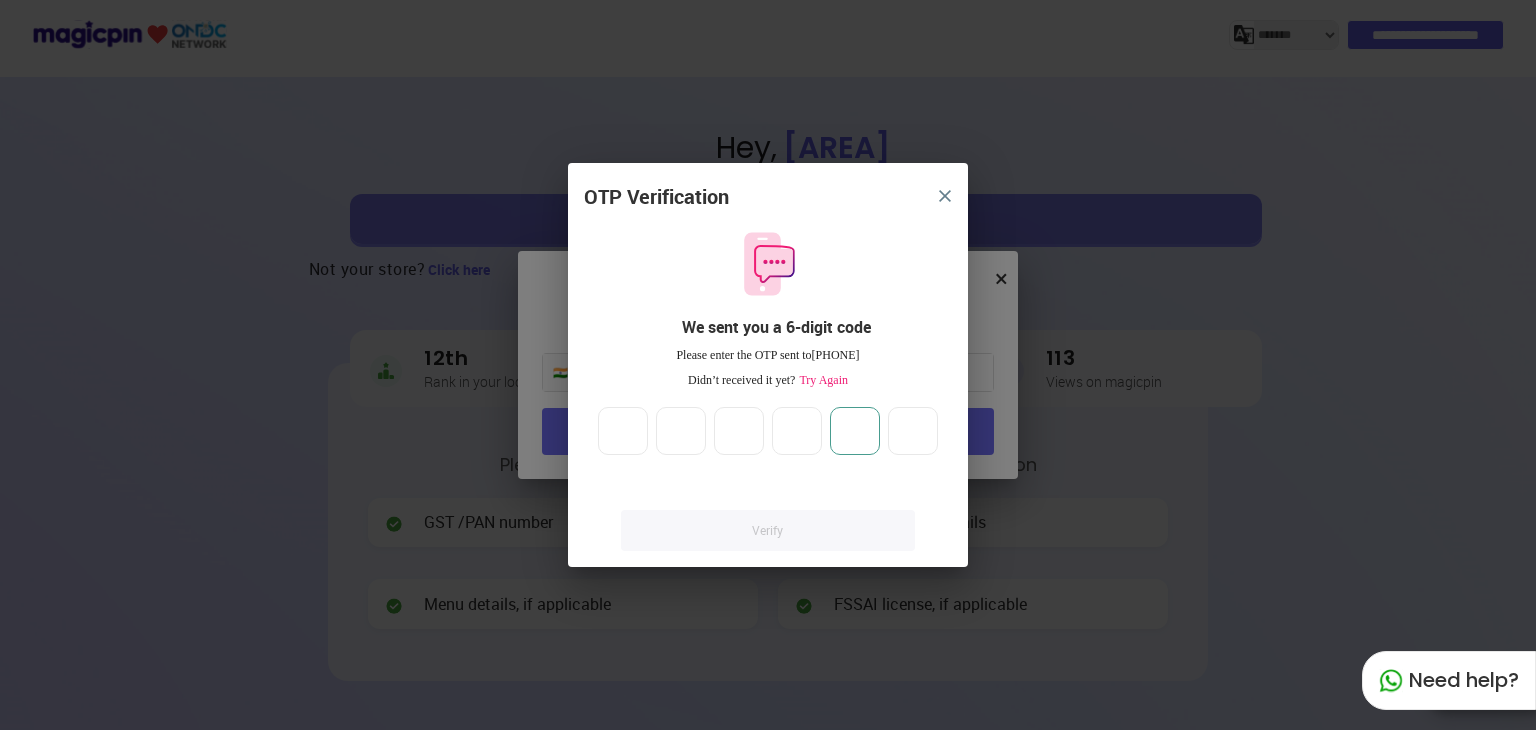 type on "*" 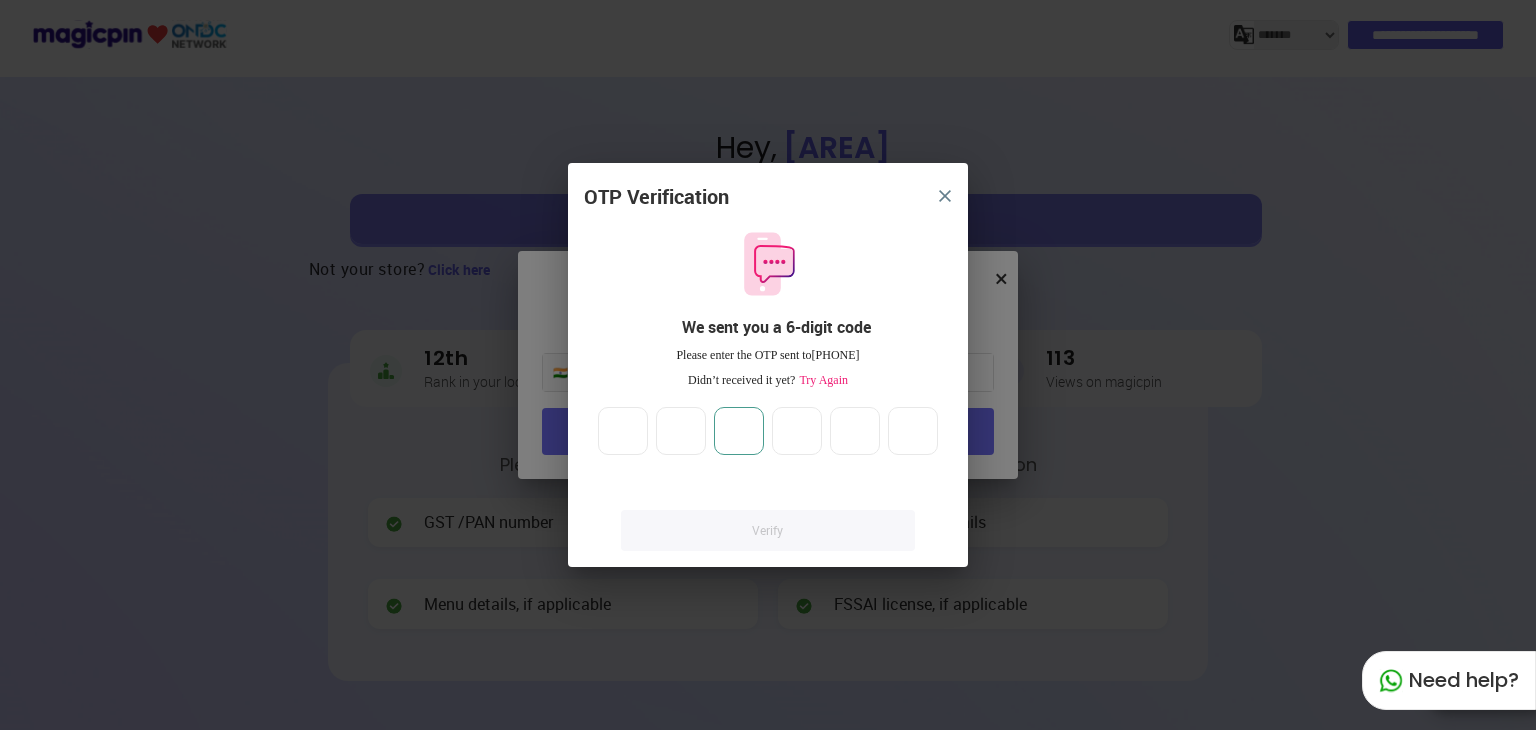 click on "**" at bounding box center (739, 431) 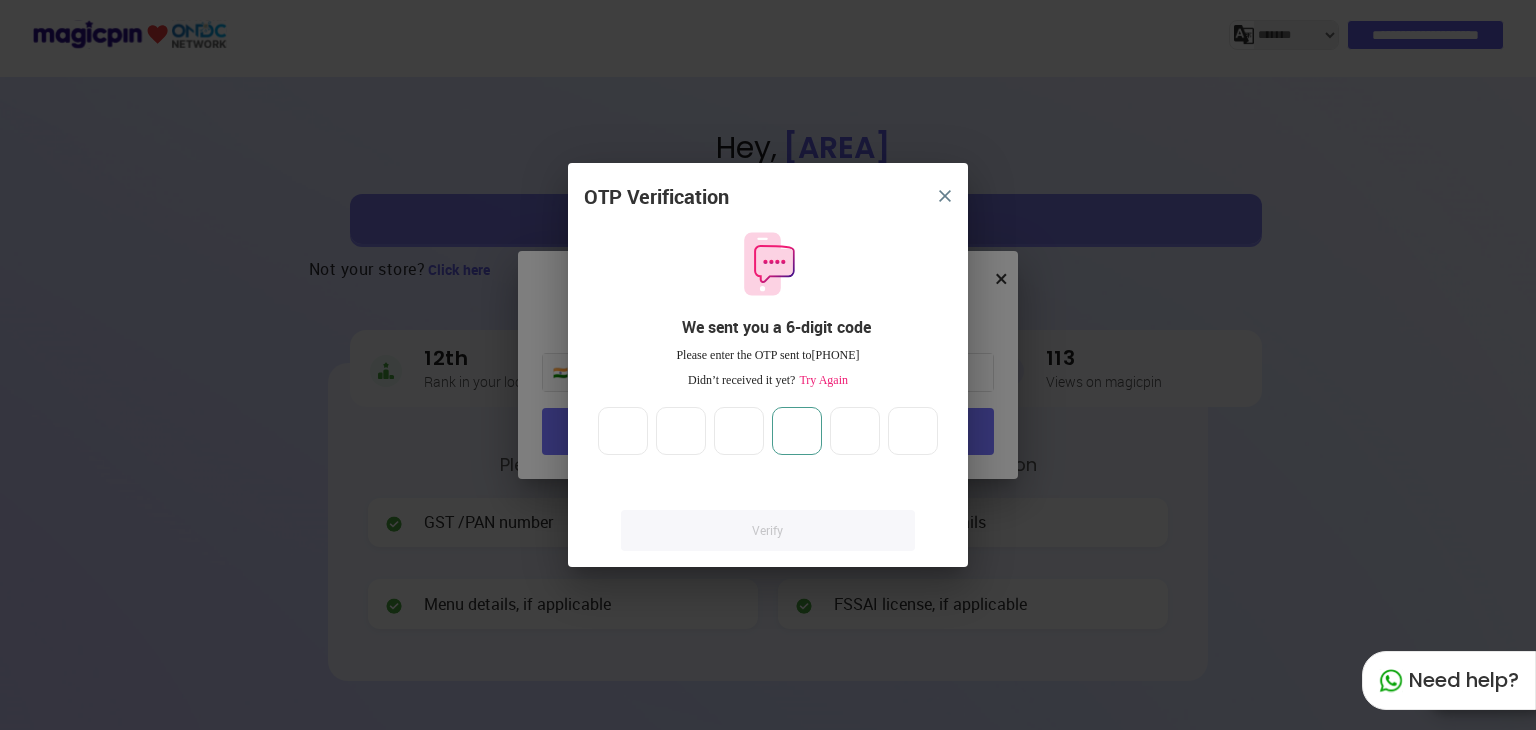type 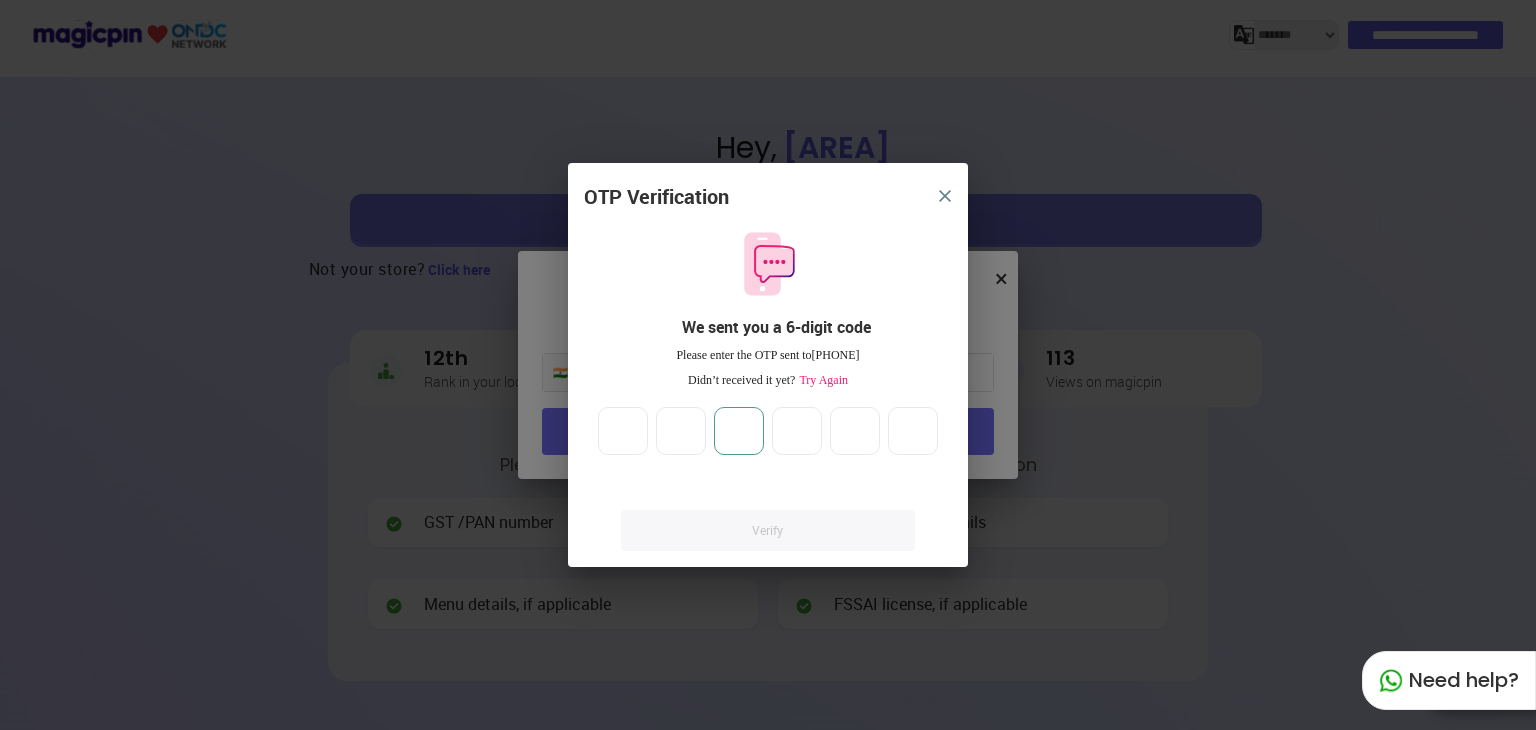 type on "*" 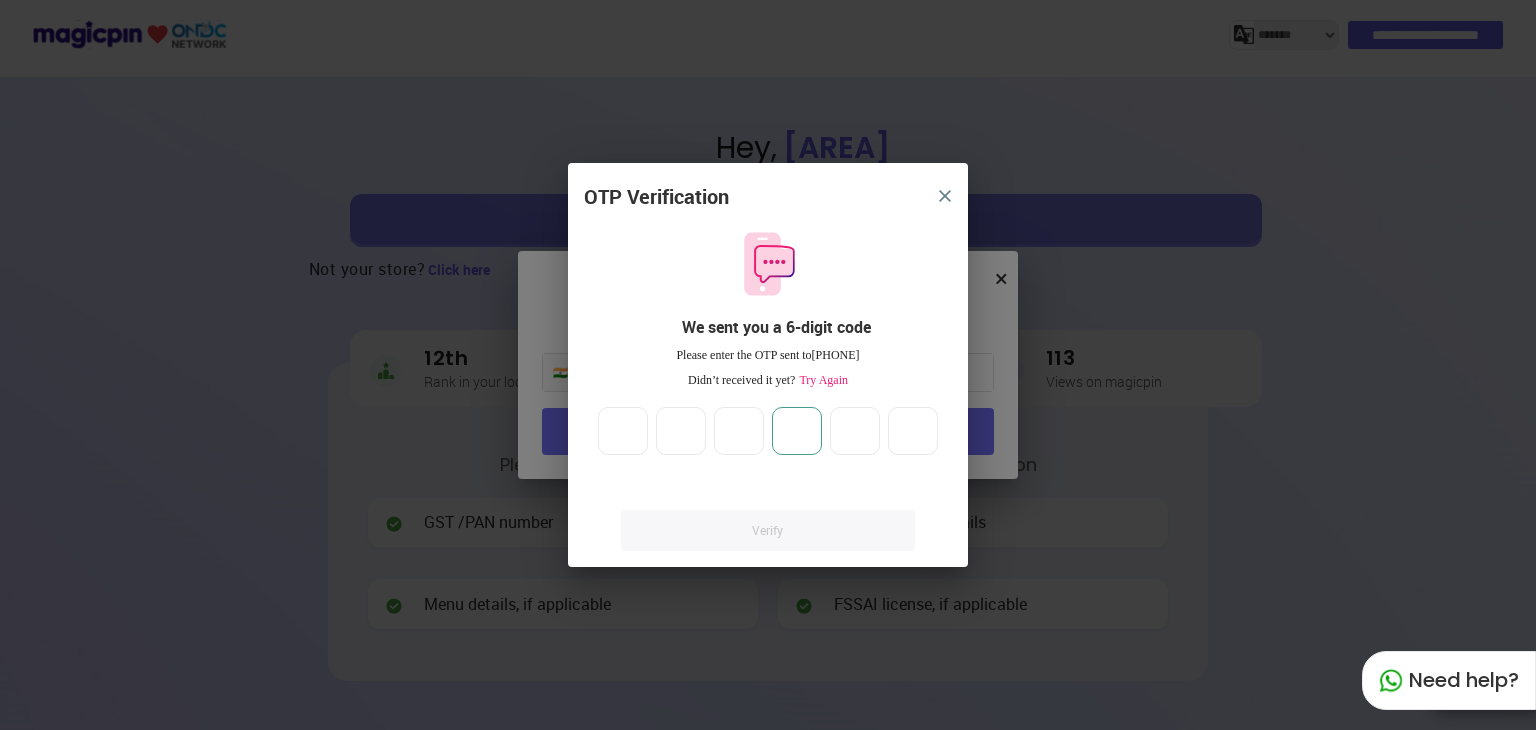 type on "*" 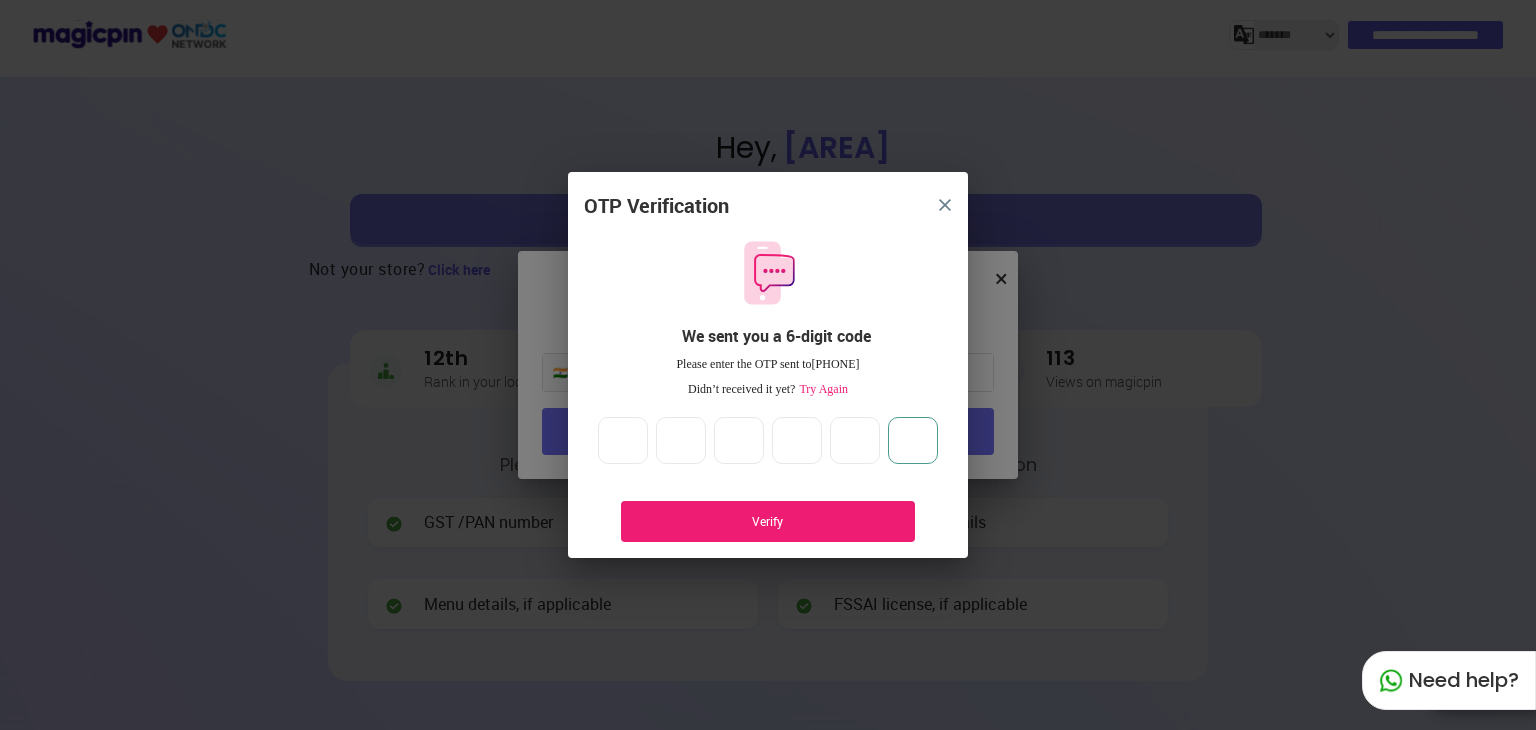 type on "*" 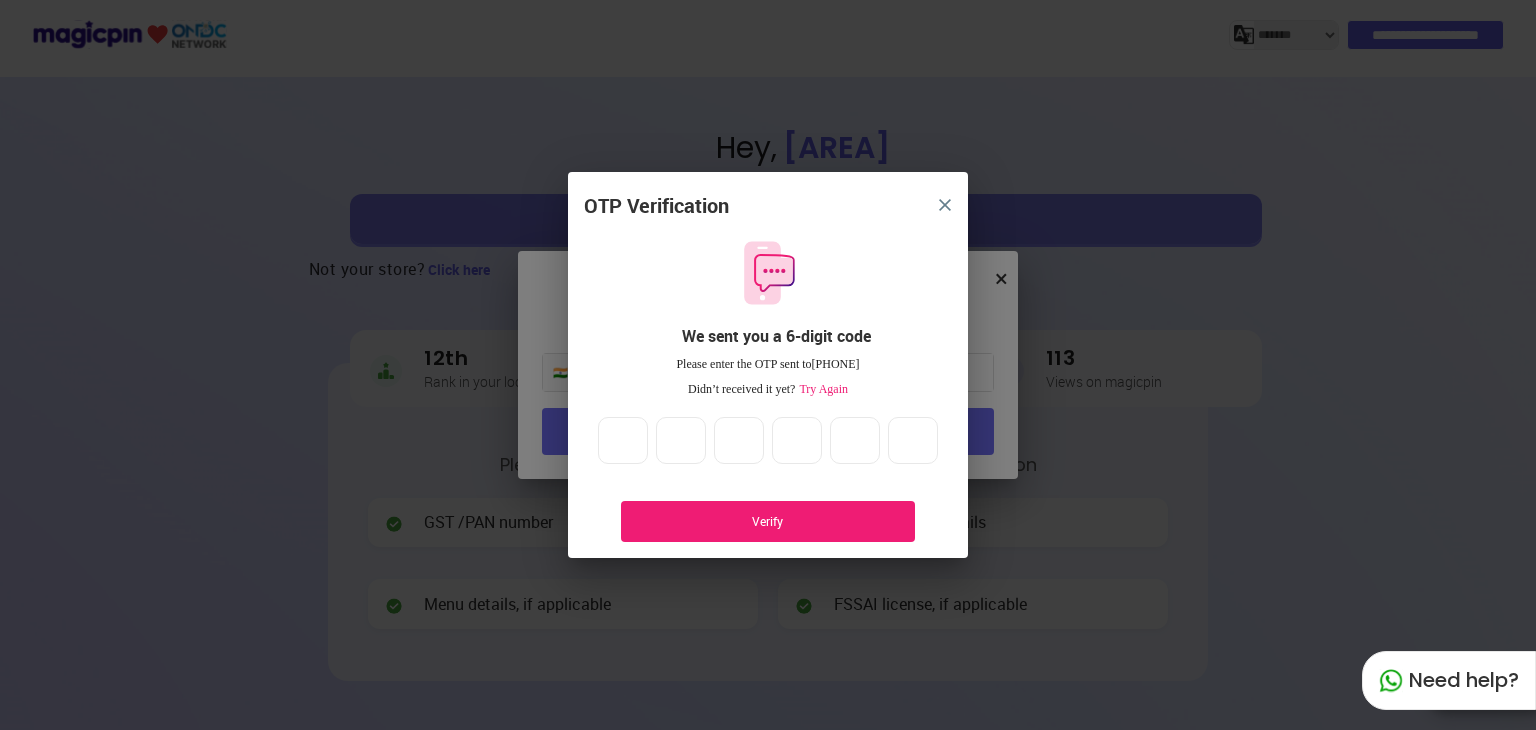 click on "Verify" at bounding box center (768, 521) 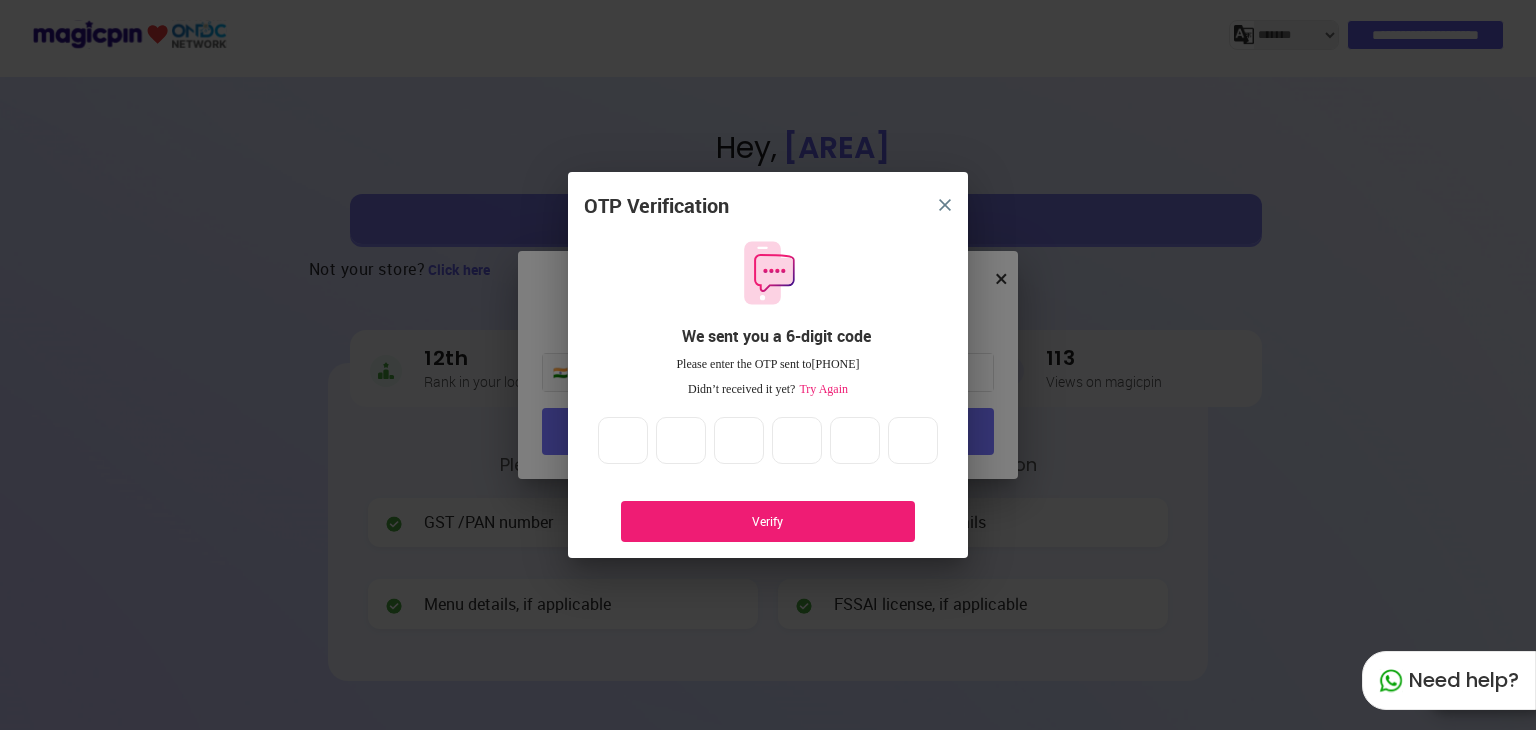 click on "Try Again" at bounding box center (821, 389) 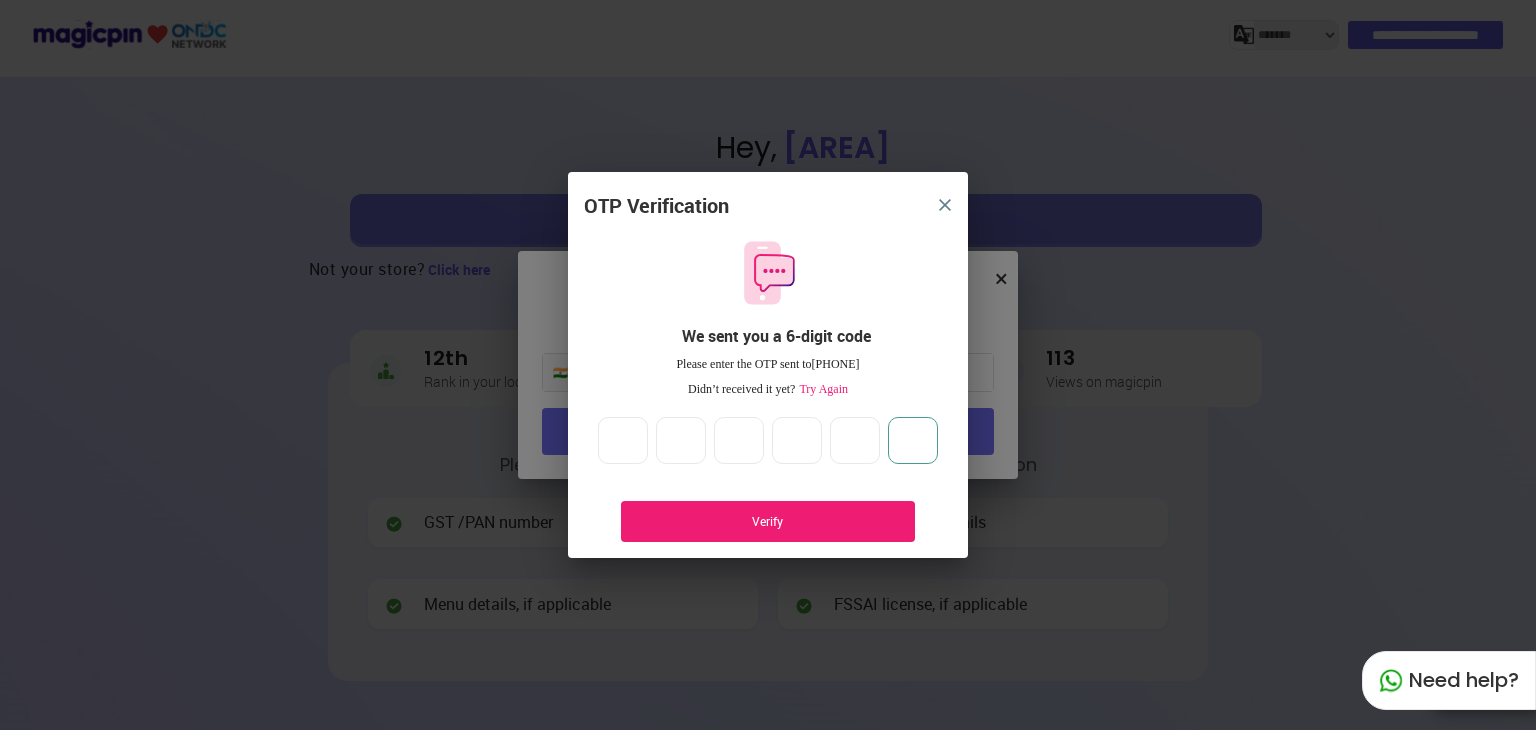 click on "*" at bounding box center (913, 441) 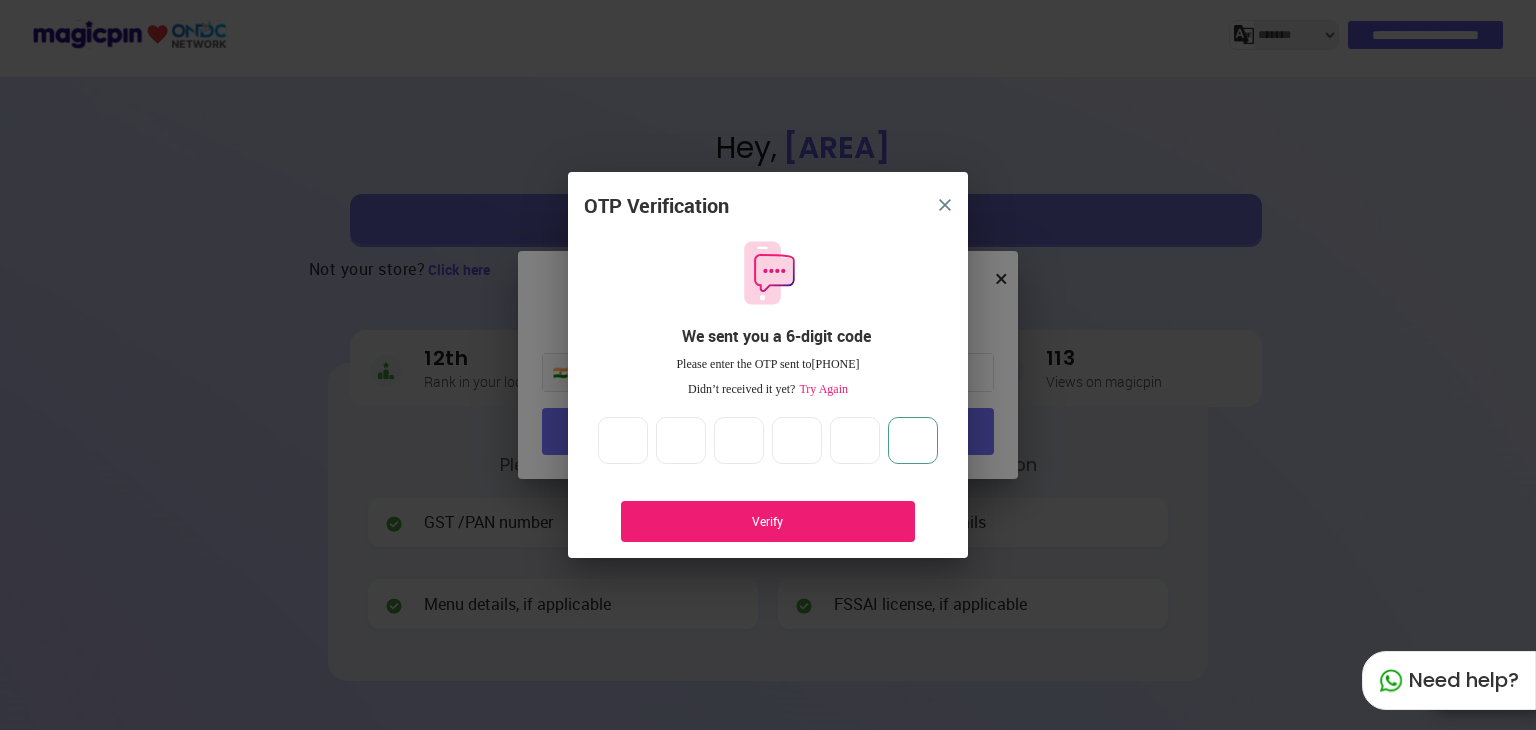 type 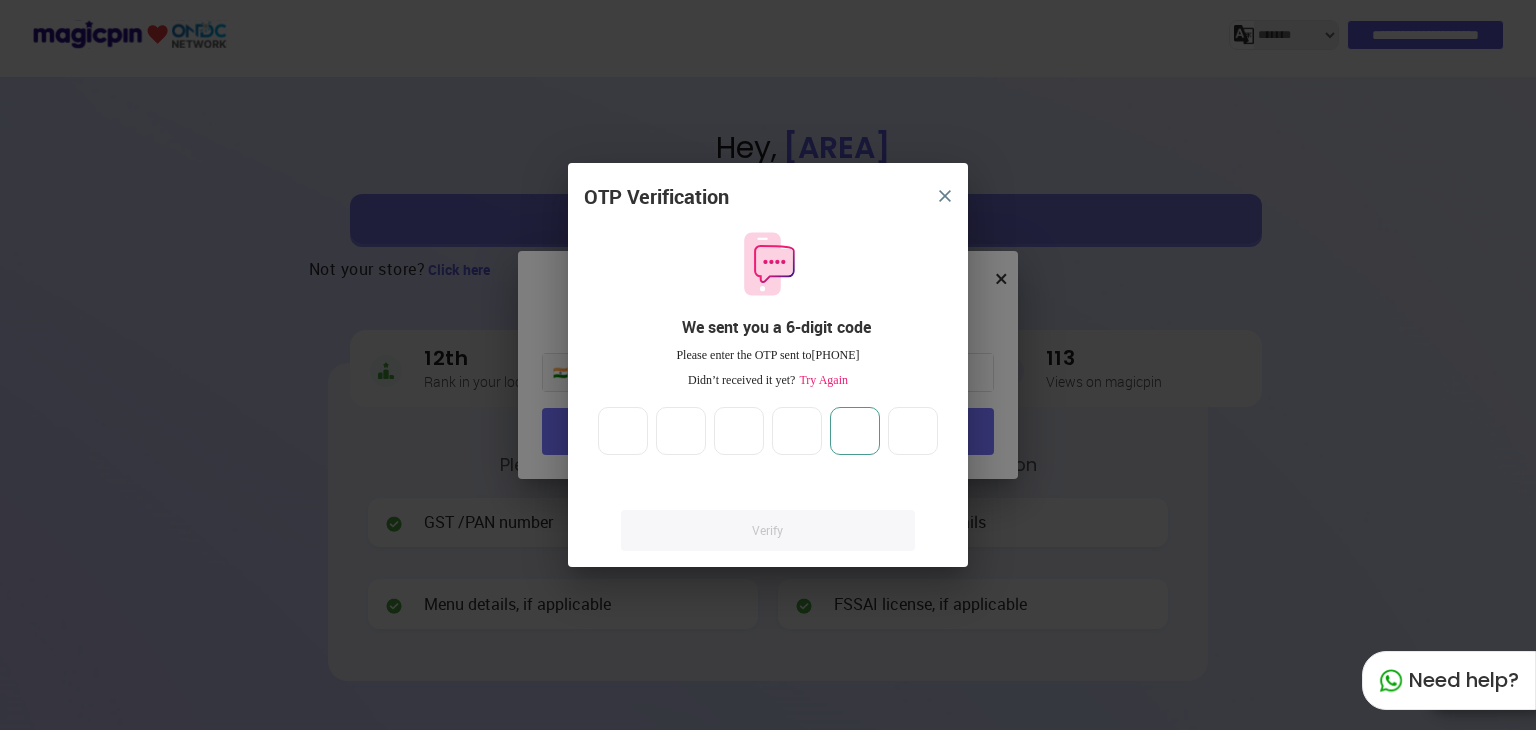 type 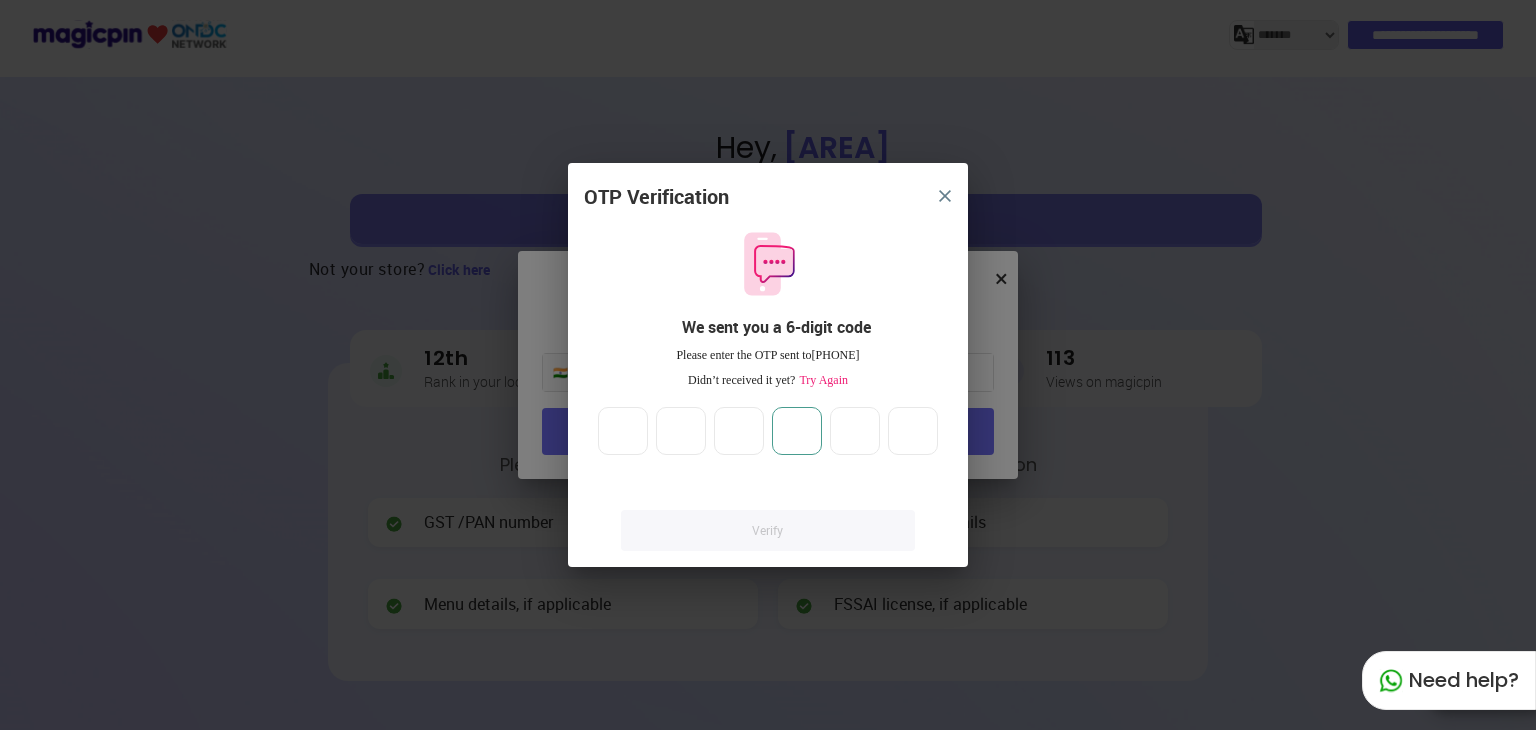type 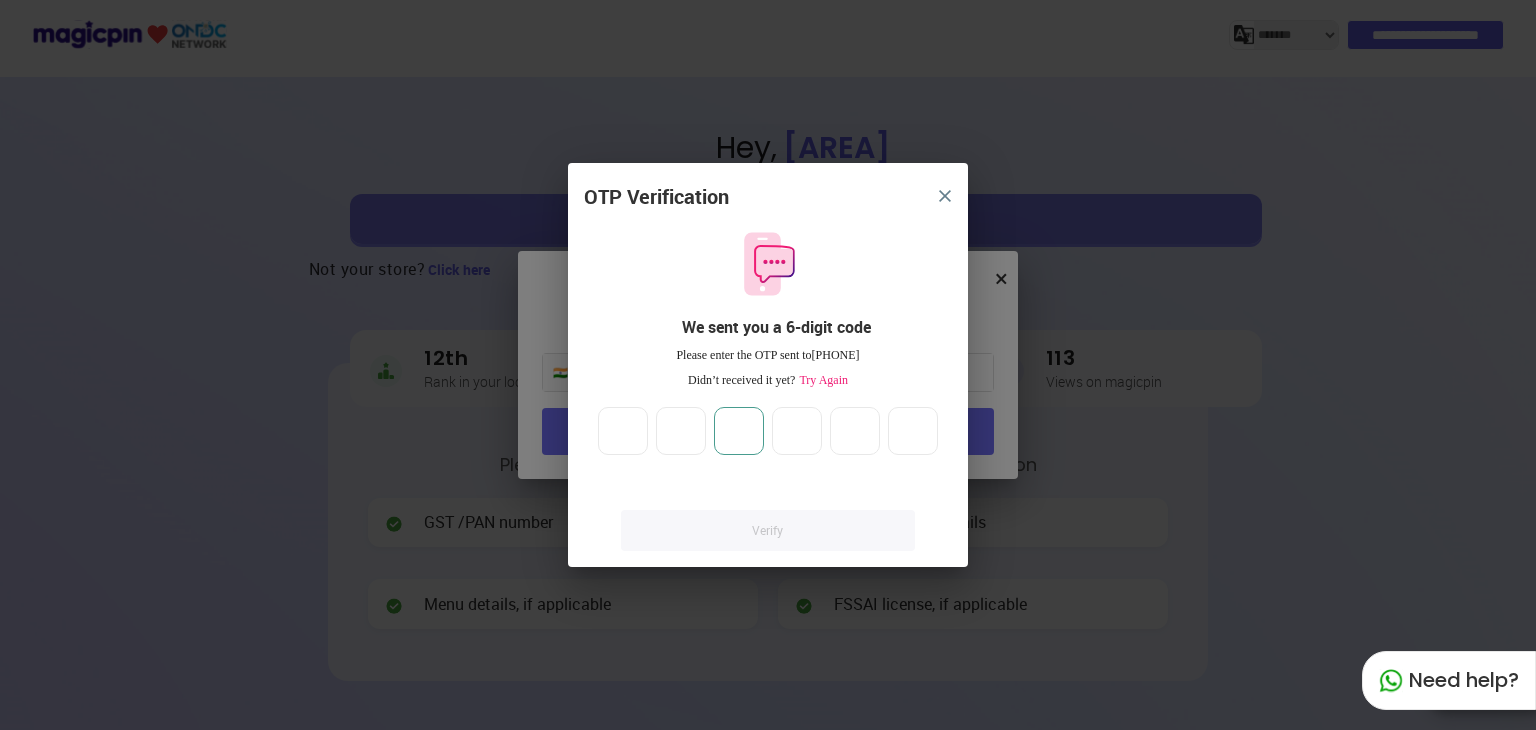 type 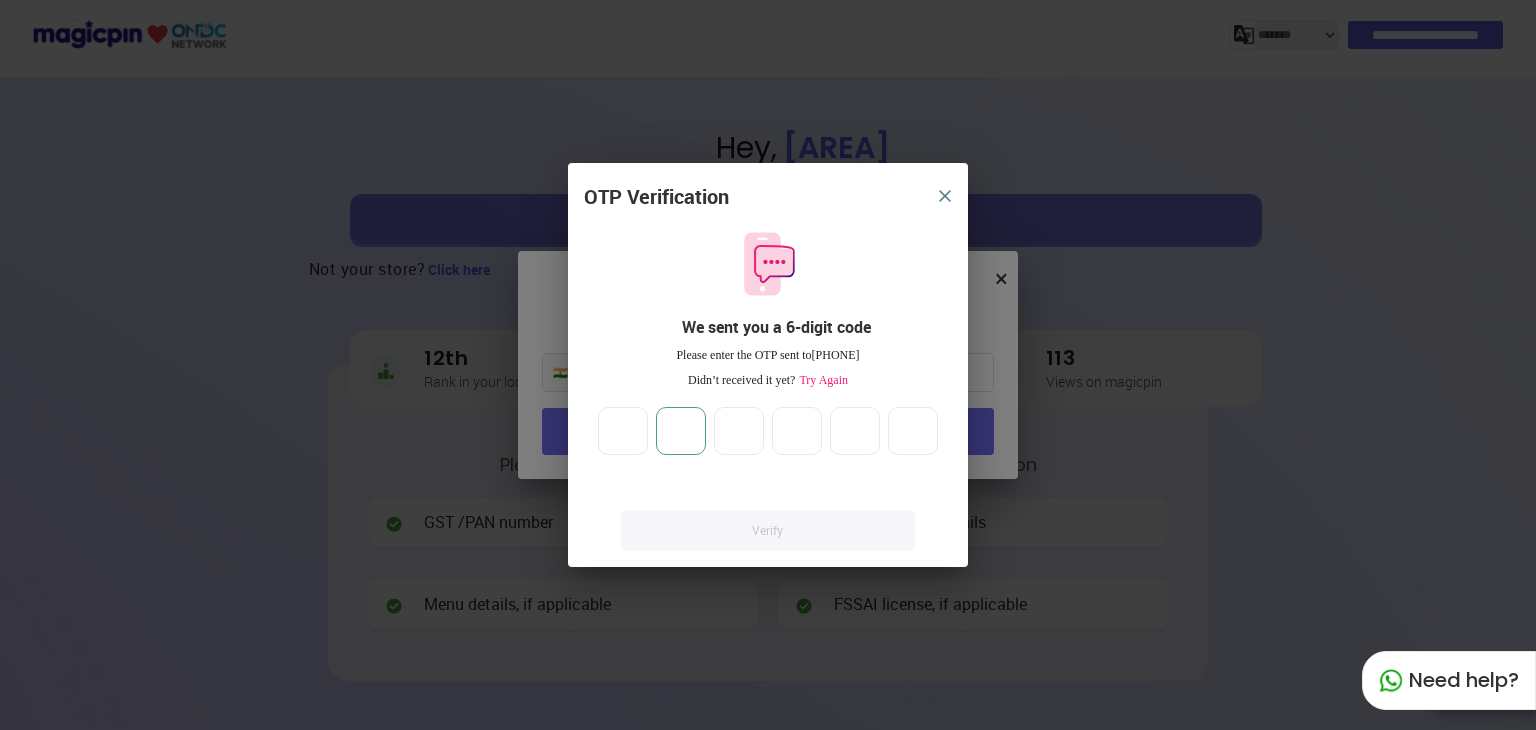 type 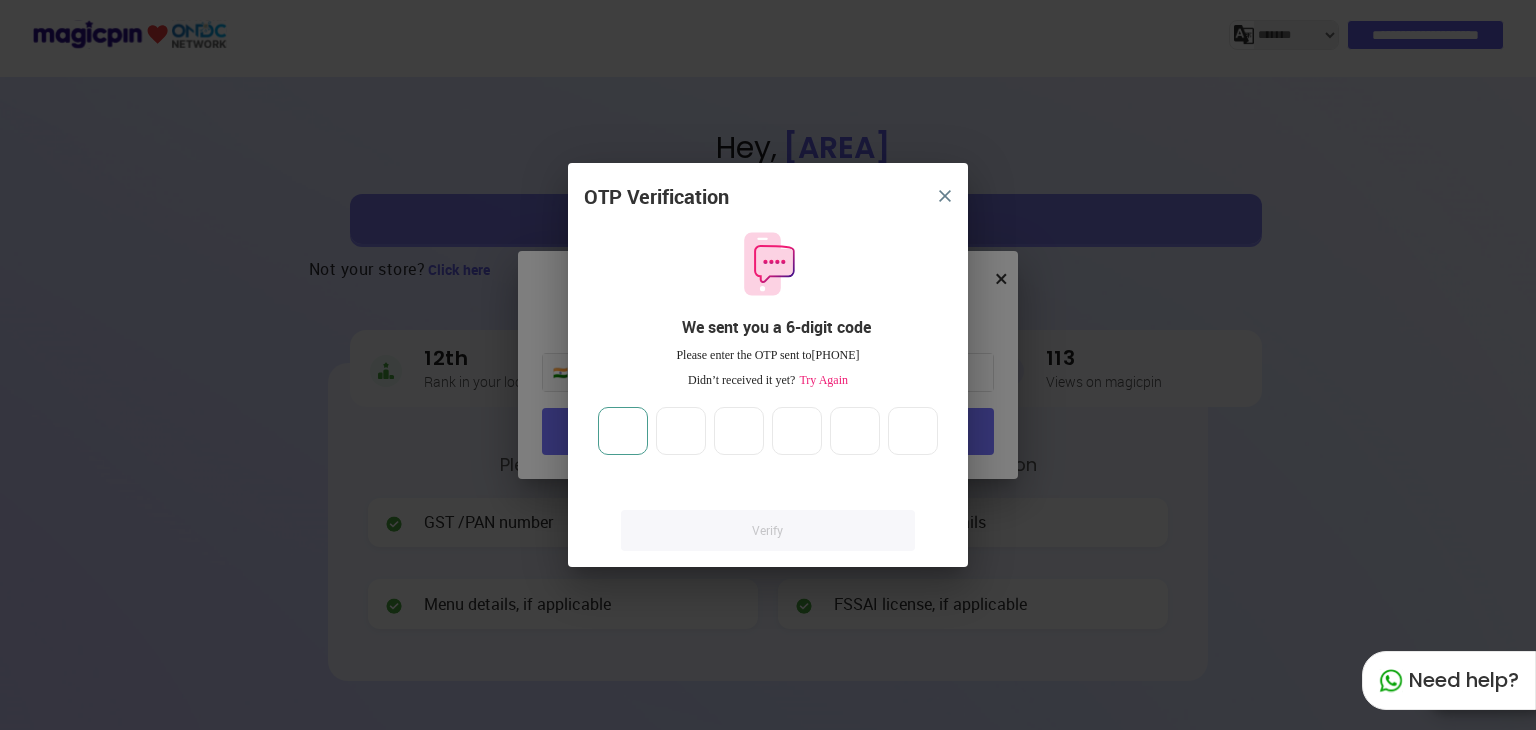 type 